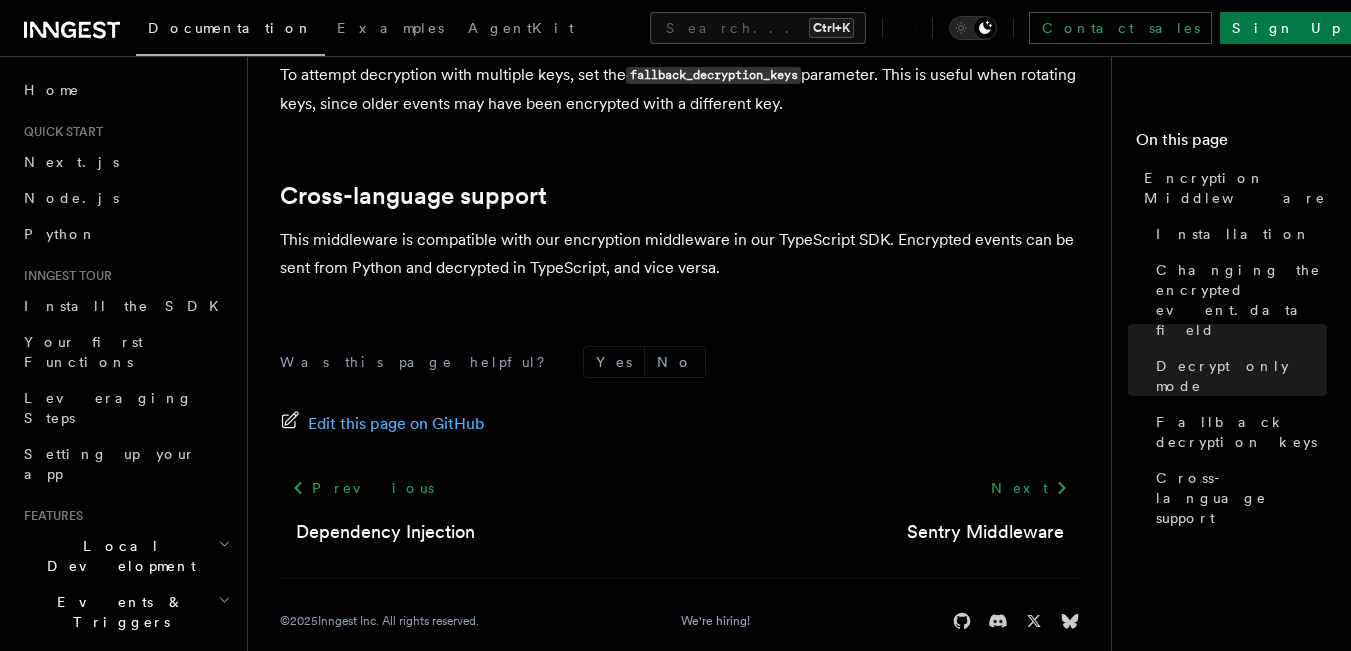 scroll, scrollTop: 0, scrollLeft: 0, axis: both 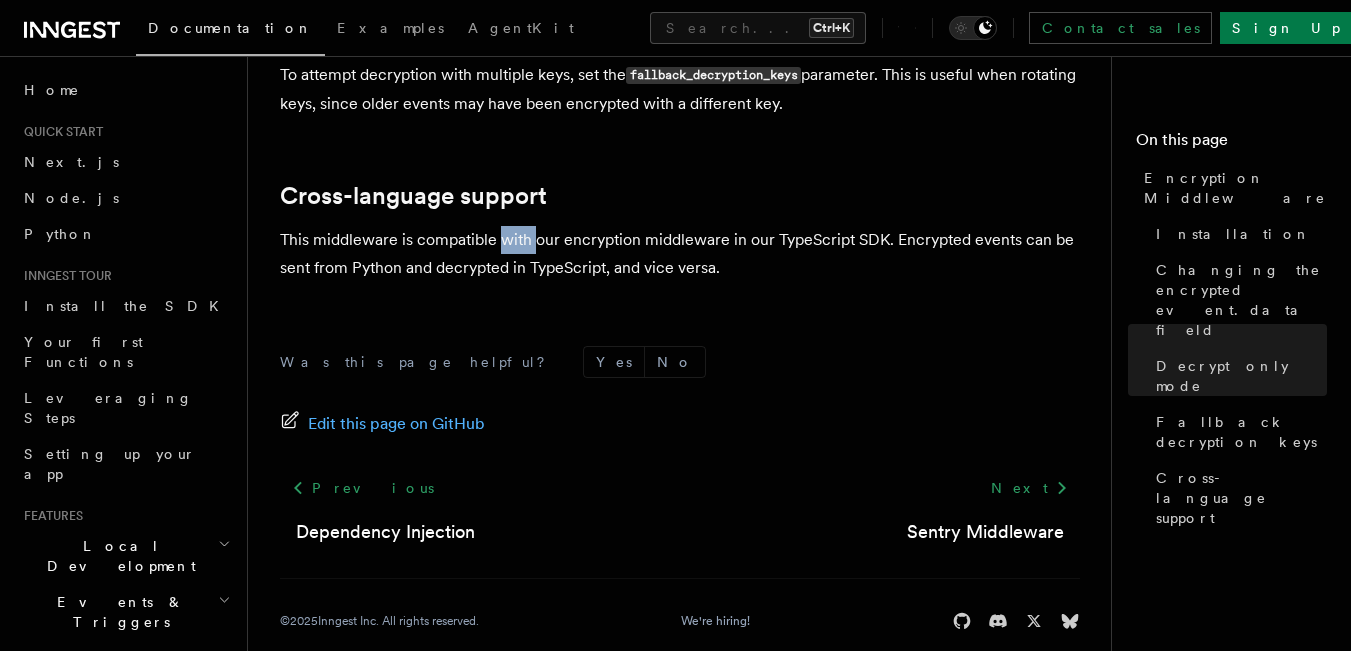 click on "Features Middleware Encryption Middleware
Encryption middleware provides end-to-end encryption for events, step output, and function output.  Only encrypted data is sent to Inngest servers : encryption and decryption happen within your infrastructure.
TypeScript (v2.0.0+) Python (v0.3.0+) Installation The  EncryptionMiddleware  is available as part of the  inngest_encryption  package: Copy Copied import  inngest
from  inngest_encryption  import  EncryptionMiddleware
inngest_client  =  inngest . Inngest (
app_id = "my-app" ,
middleware = [EncryptionMiddleware. factory ( "my-secret-key" )],
)
The following data is encrypted by default:
The  encrypted  field in  event.data .
step.run  return values.
Function return values.
Changing the encrypted  event.data  field By default,  event.data.encrypted  is encrypted. All other fields are sent in plaintext. To encrypt a different field, set the  event_encryption_field  parameter. Decrypt only mode decrypt_only=True Yes No Previous ©" at bounding box center [687, -237] 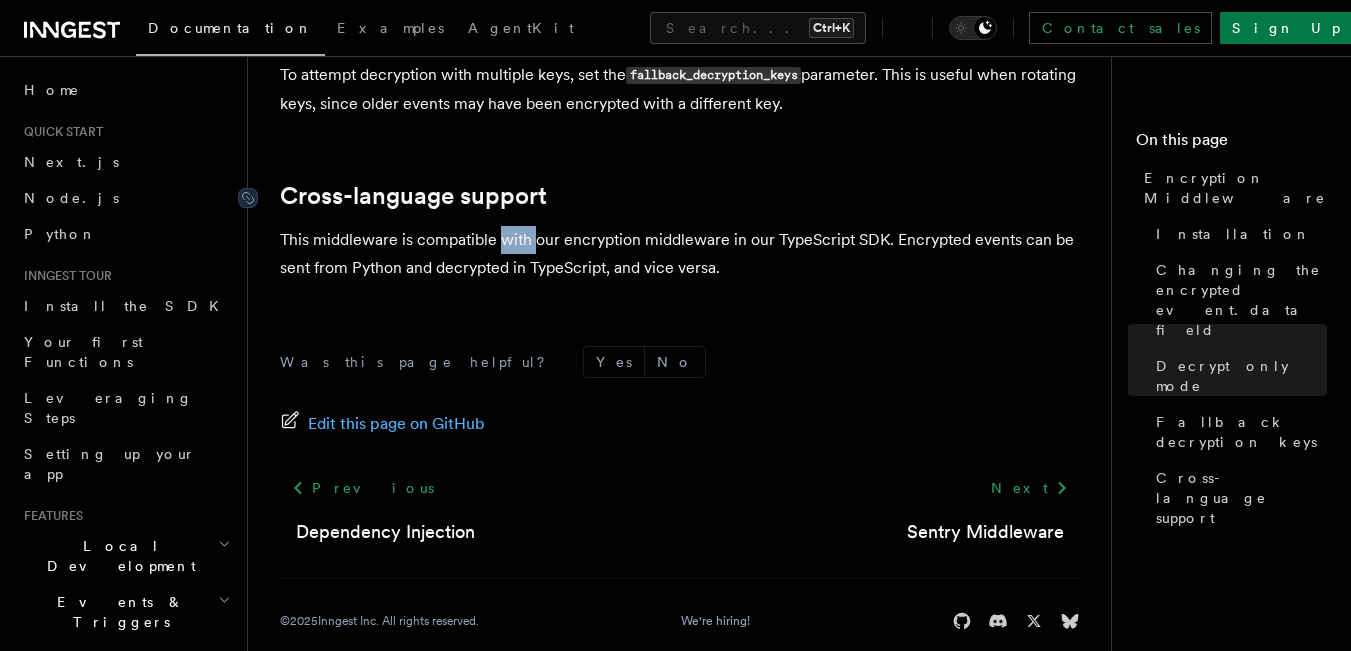 click on "Cross-language support" at bounding box center [413, 196] 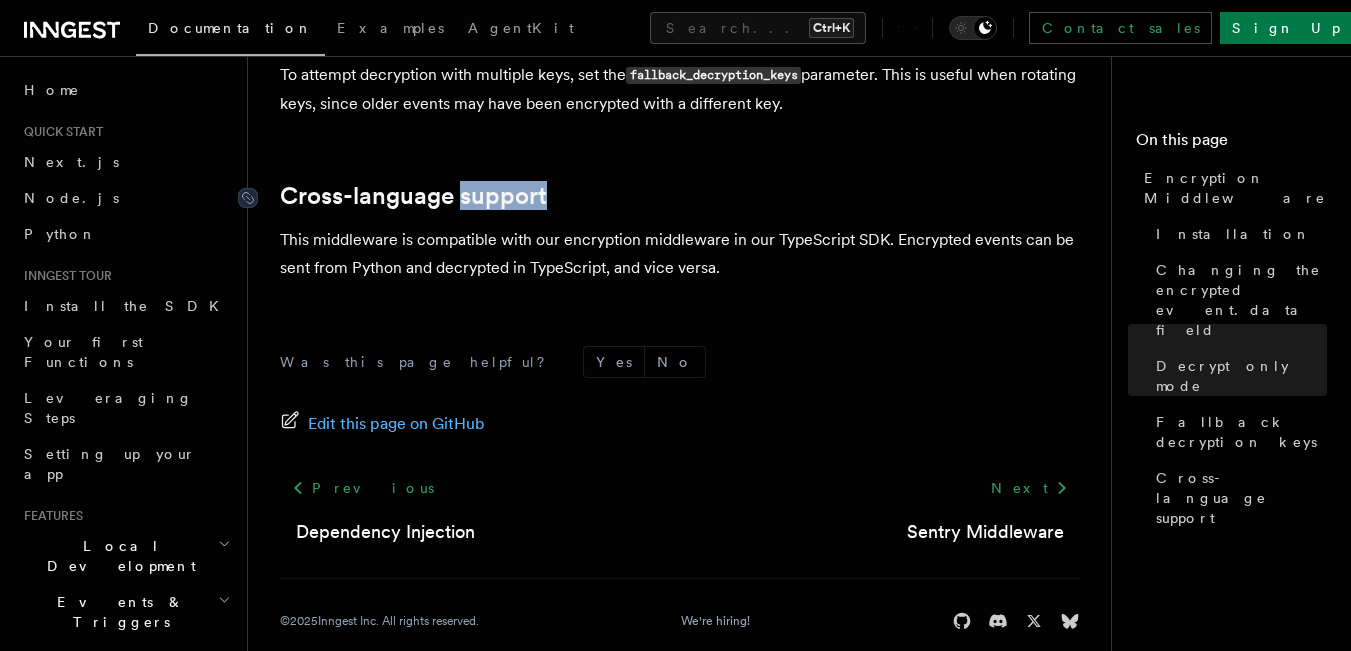 drag, startPoint x: 563, startPoint y: 169, endPoint x: 458, endPoint y: 168, distance: 105.00476 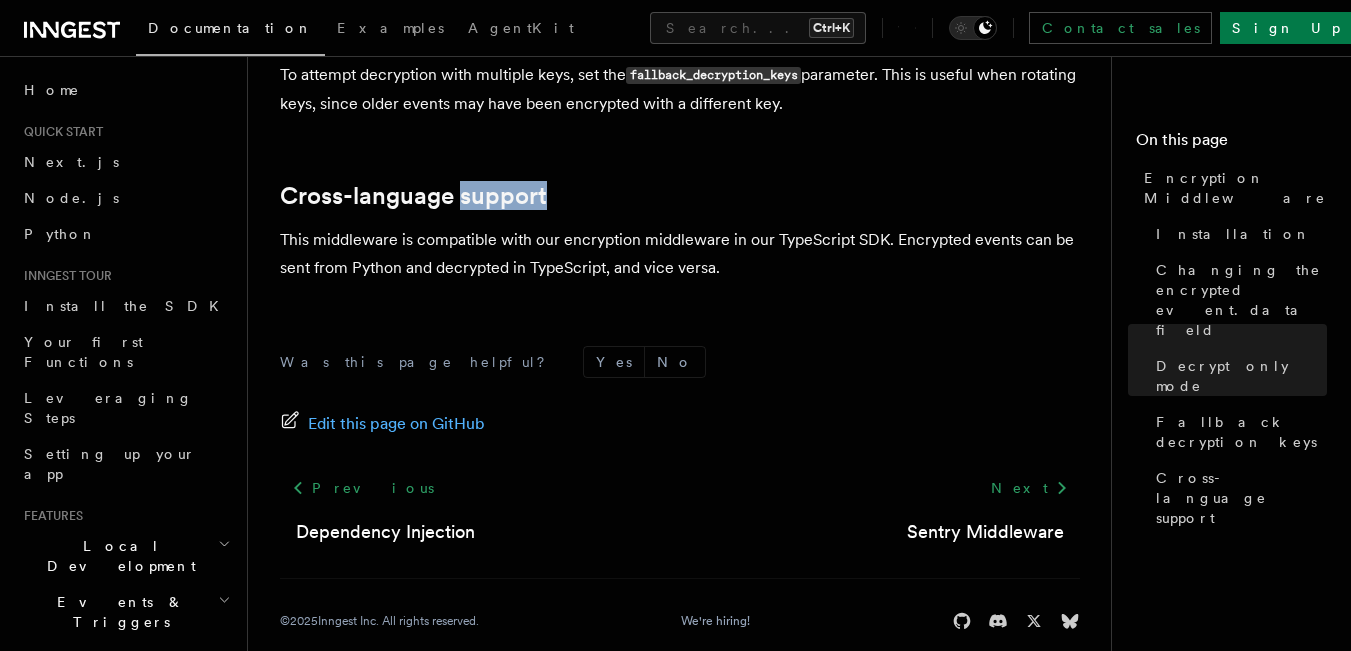 click on "Cross-language support" at bounding box center (680, 196) 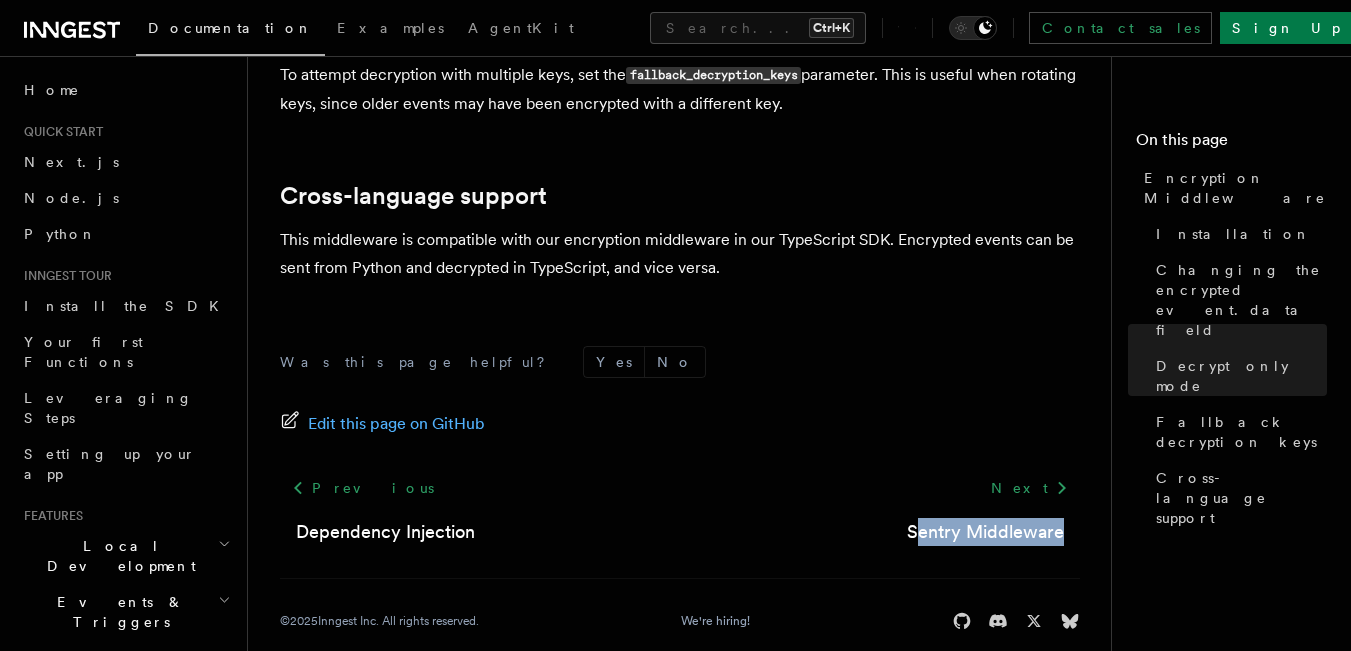 drag, startPoint x: 997, startPoint y: 488, endPoint x: 1085, endPoint y: 500, distance: 88.814415 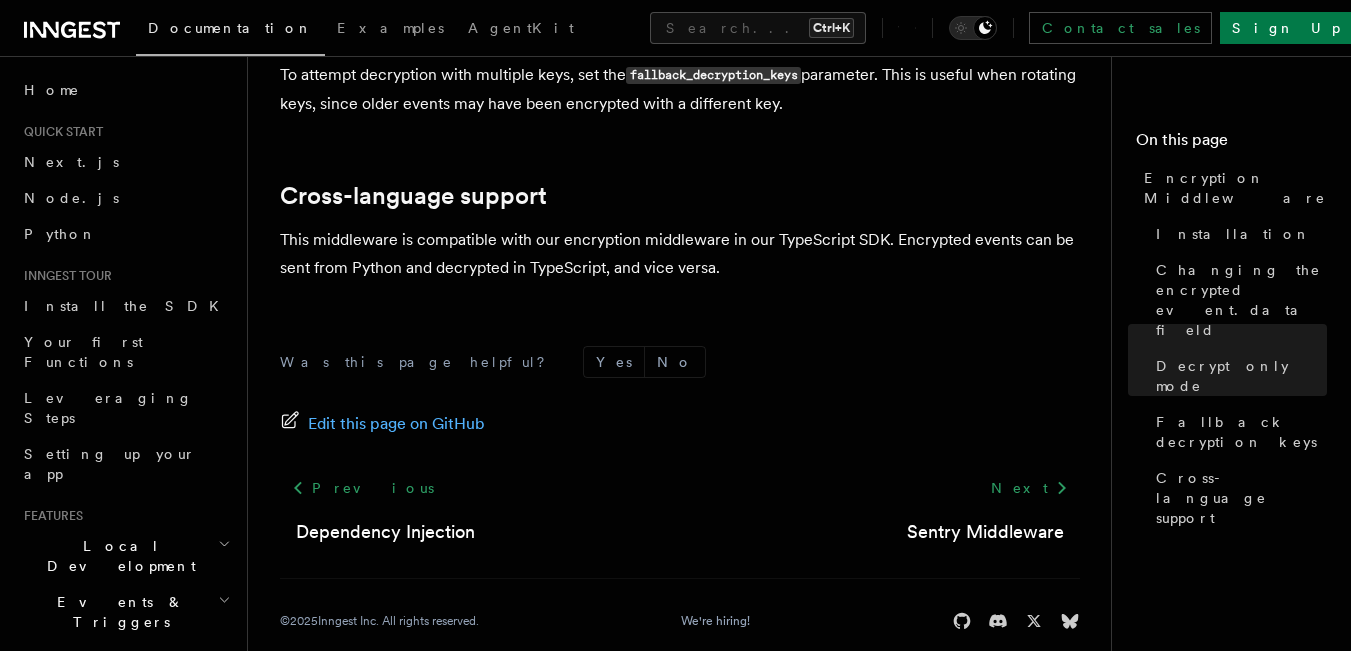 click on "Features Middleware Encryption Middleware
Encryption middleware provides end-to-end encryption for events, step output, and function output.  Only encrypted data is sent to Inngest servers : encryption and decryption happen within your infrastructure.
TypeScript (v2.0.0+) Python (v0.3.0+) Installation The  EncryptionMiddleware  is available as part of the  inngest_encryption  package: Copy Copied import  inngest
from  inngest_encryption  import  EncryptionMiddleware
inngest_client  =  inngest . Inngest (
app_id = "my-app" ,
middleware = [EncryptionMiddleware. factory ( "my-secret-key" )],
)
The following data is encrypted by default:
The  encrypted  field in  event.data .
step.run  return values.
Function return values.
Changing the encrypted  event.data  field By default,  event.data.encrypted  is encrypted. All other fields are sent in plaintext. To encrypt a different field, set the  event_encryption_field  parameter. Decrypt only mode decrypt_only=True Yes No Previous ©" at bounding box center [687, -237] 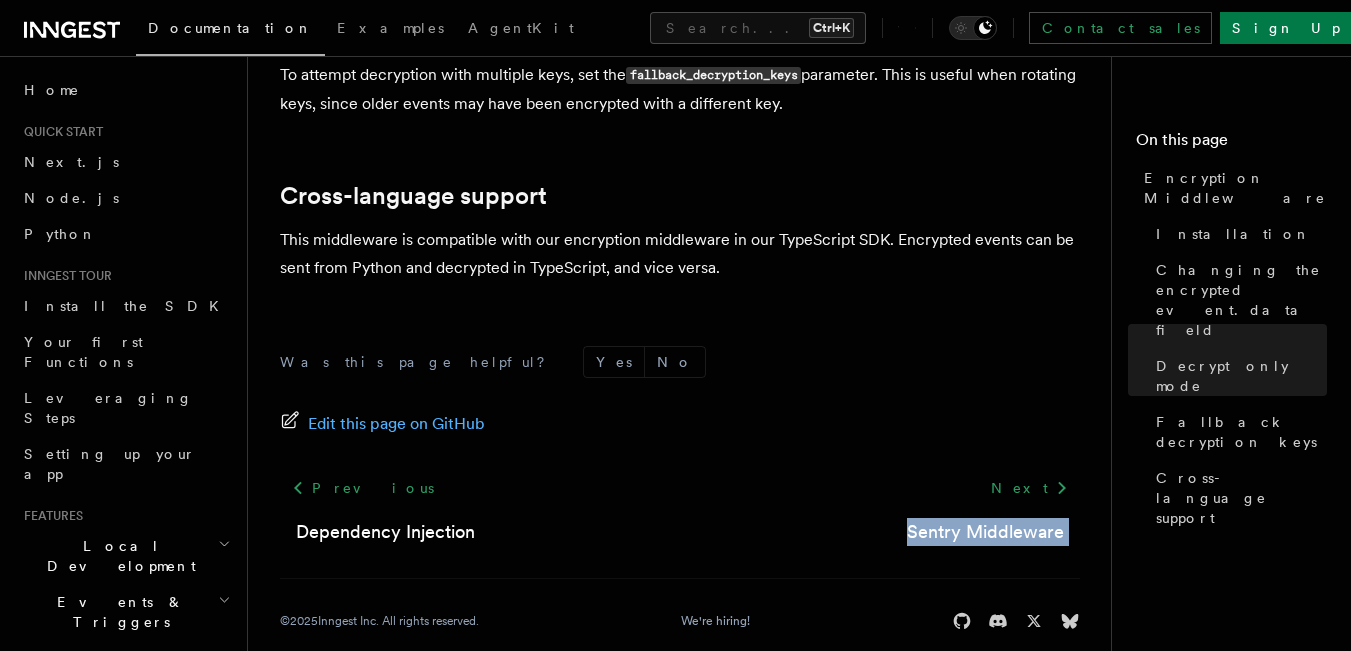 click on "Features Middleware Encryption Middleware
Encryption middleware provides end-to-end encryption for events, step output, and function output.  Only encrypted data is sent to Inngest servers : encryption and decryption happen within your infrastructure.
TypeScript (v2.0.0+) Python (v0.3.0+) Installation The  EncryptionMiddleware  is available as part of the  inngest_encryption  package: Copy Copied import  inngest
from  inngest_encryption  import  EncryptionMiddleware
inngest_client  =  inngest . Inngest (
app_id = "my-app" ,
middleware = [EncryptionMiddleware. factory ( "my-secret-key" )],
)
The following data is encrypted by default:
The  encrypted  field in  event.data .
step.run  return values.
Function return values.
Changing the encrypted  event.data  field By default,  event.data.encrypted  is encrypted. All other fields are sent in plaintext. To encrypt a different field, set the  event_encryption_field  parameter. Decrypt only mode decrypt_only=True Yes No Previous ©" at bounding box center [687, -237] 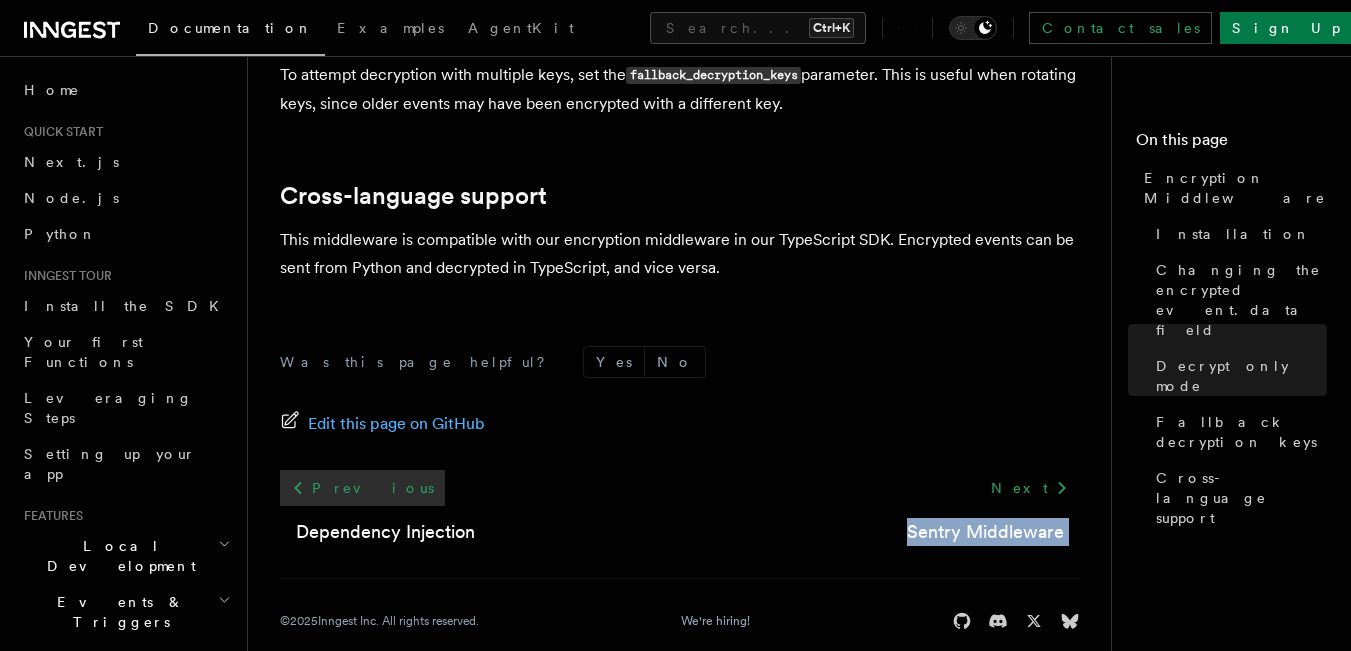 drag, startPoint x: 554, startPoint y: 550, endPoint x: 307, endPoint y: 477, distance: 257.56165 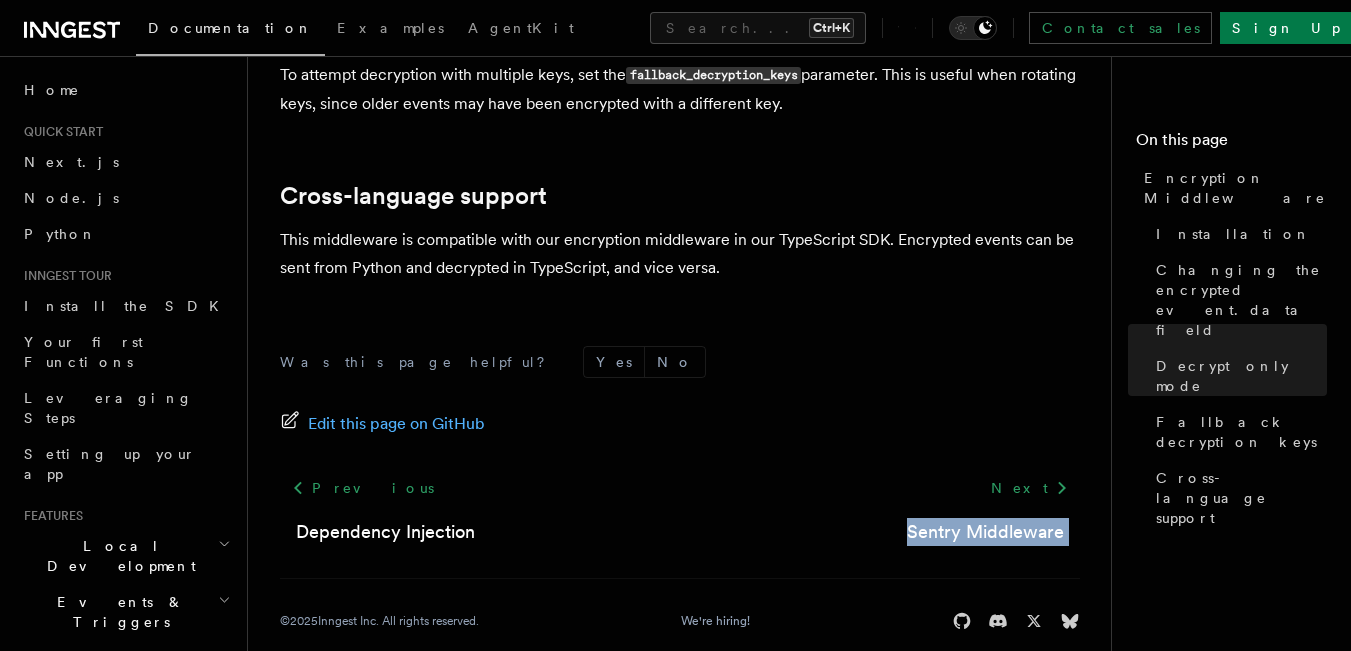 click on "Was this page helpful? Yes No Edit this page on GitHub Previous Dependency Injection Next Sentry Middleware ©  2025  Inngest Inc. All rights reserved. We're hiring! Star our open source repository Join our Discord community Follow us on X Follow us on Bluesky" at bounding box center [680, 488] 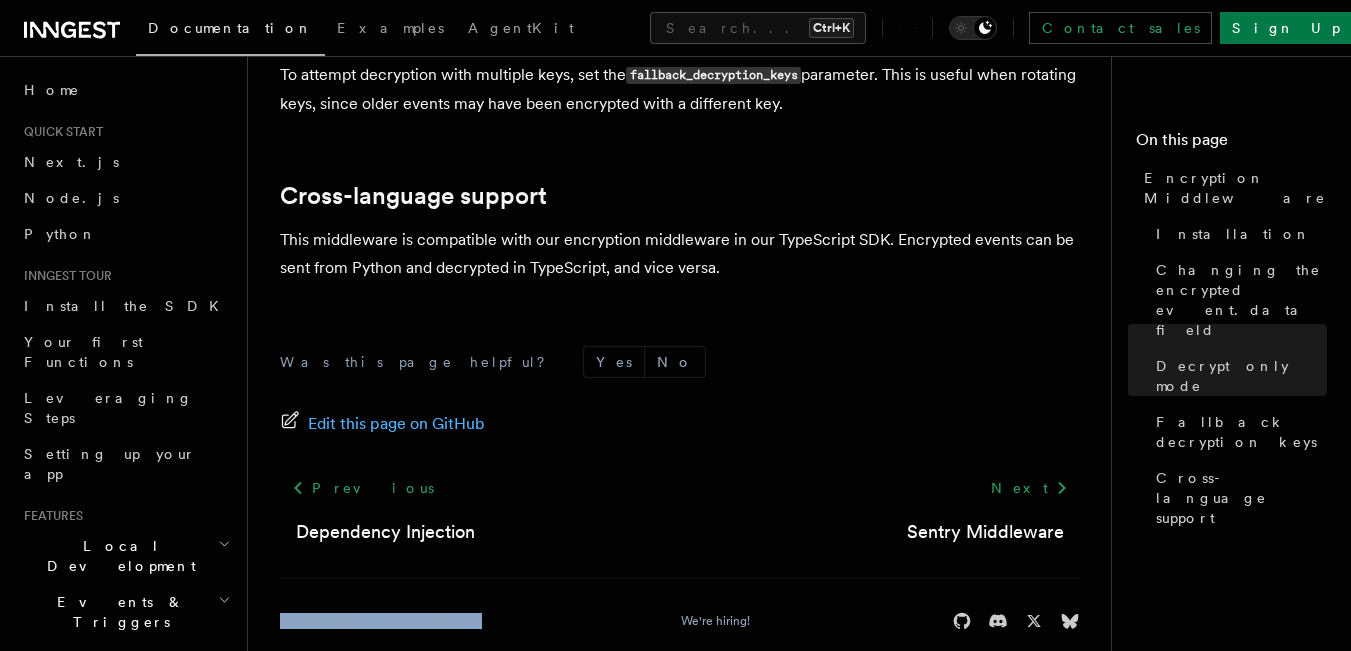 click on "Was this page helpful? Yes No Edit this page on GitHub Previous Dependency Injection Next Sentry Middleware ©  2025  Inngest Inc. All rights reserved. We're hiring! Star our open source repository Join our Discord community Follow us on X Follow us on Bluesky" at bounding box center (680, 488) 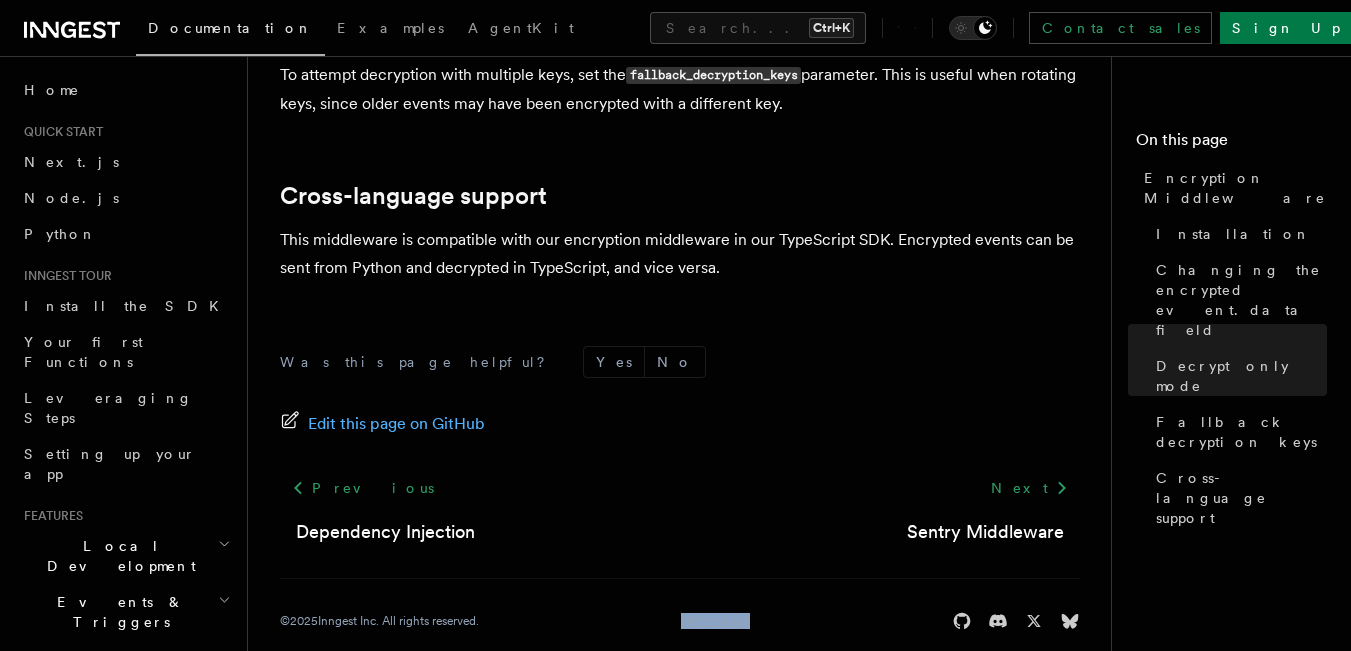 drag, startPoint x: 665, startPoint y: 593, endPoint x: 778, endPoint y: 588, distance: 113.110565 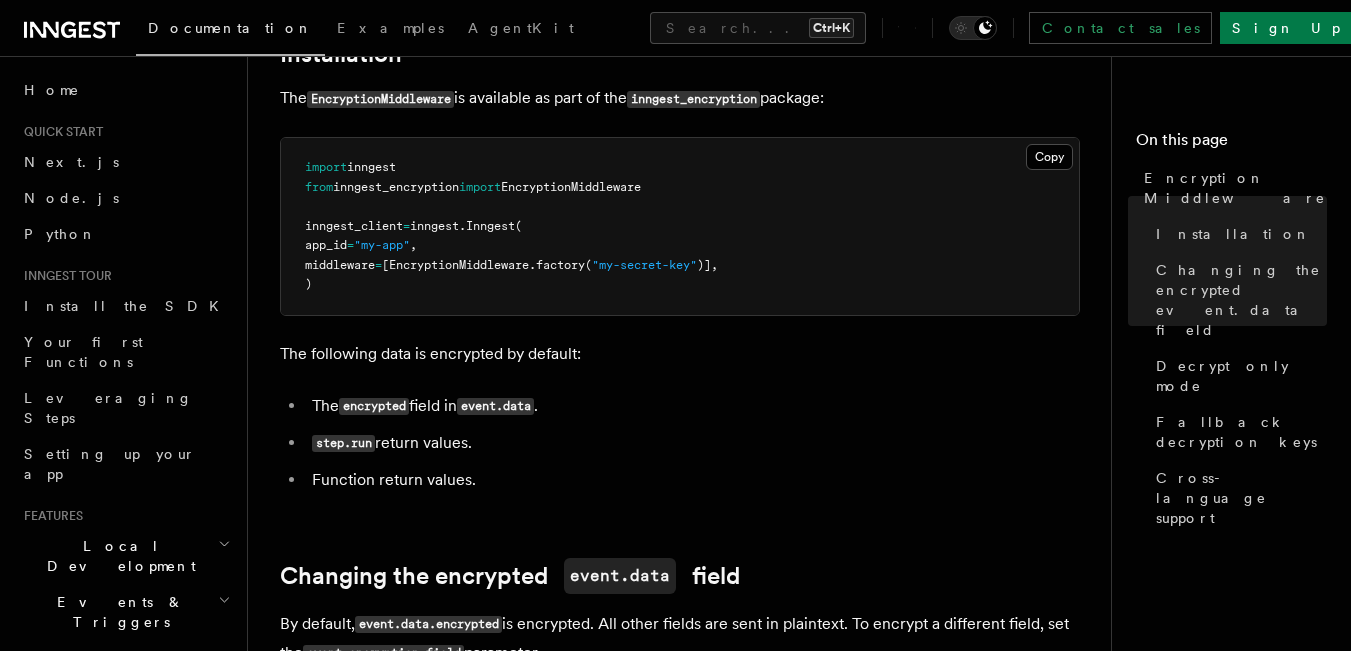 scroll, scrollTop: 307, scrollLeft: 0, axis: vertical 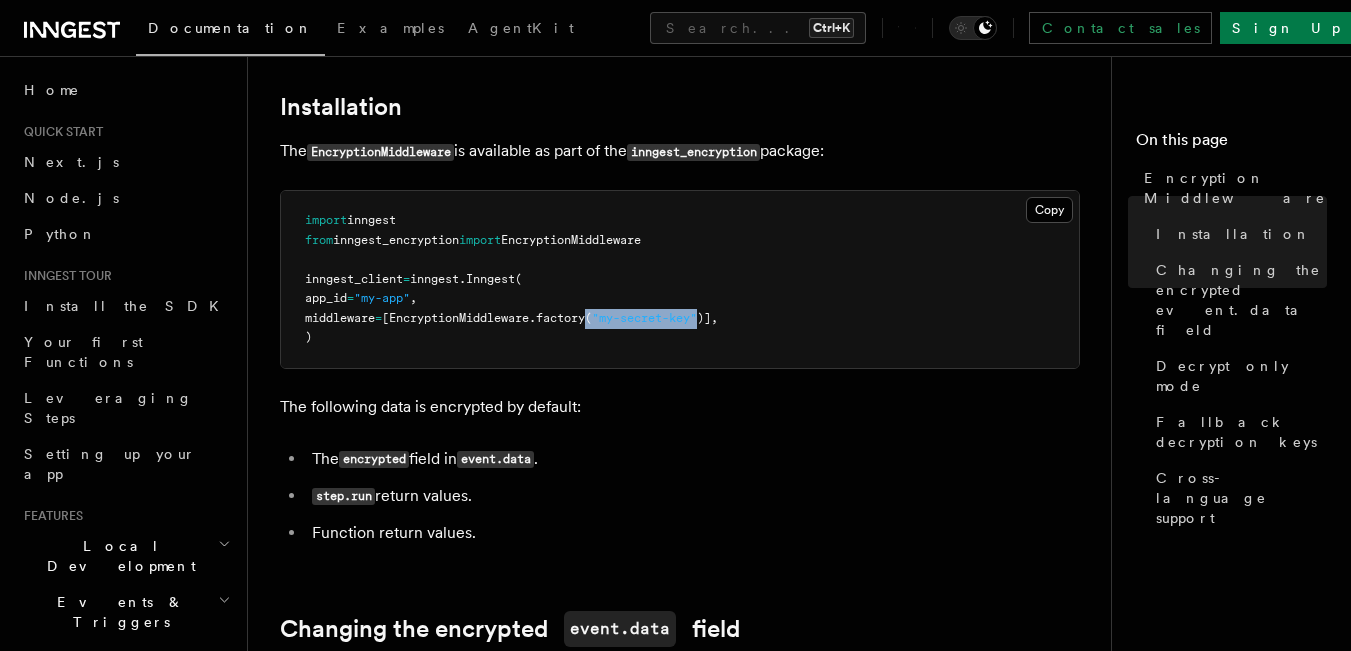 drag, startPoint x: 625, startPoint y: 289, endPoint x: 738, endPoint y: 295, distance: 113.15918 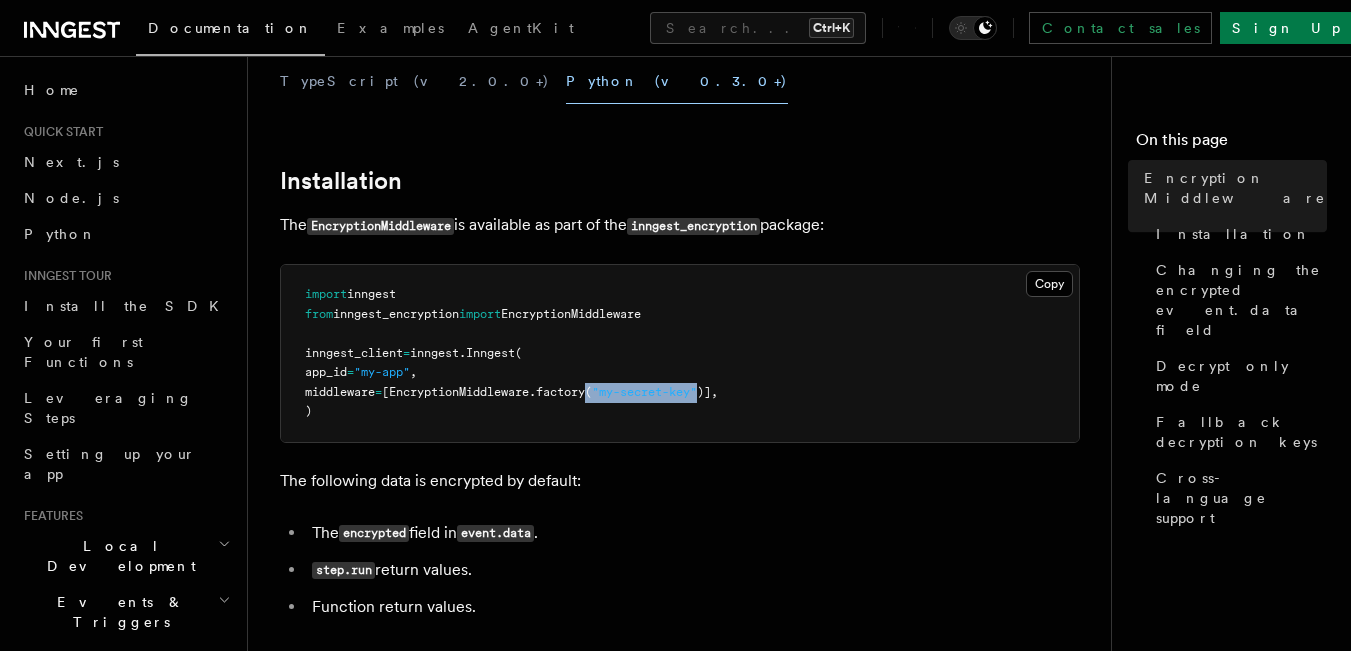 scroll, scrollTop: 467, scrollLeft: 0, axis: vertical 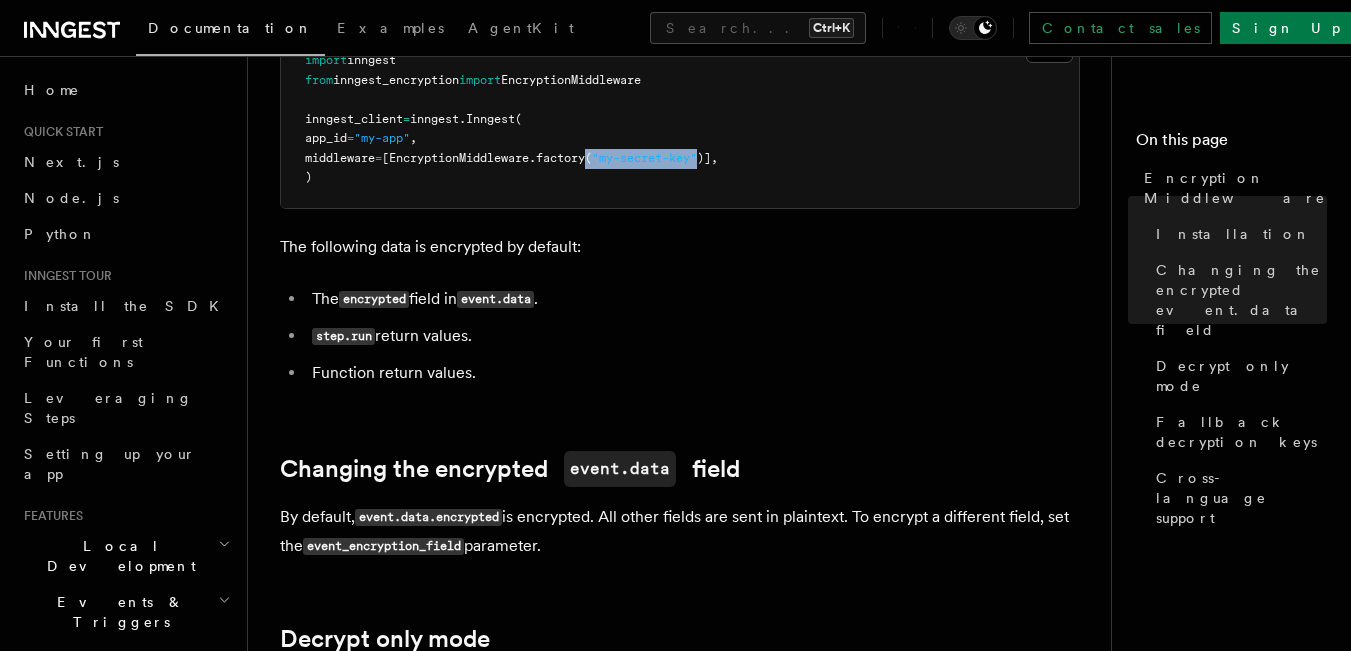 click on ""my-secret-key"" at bounding box center [644, 158] 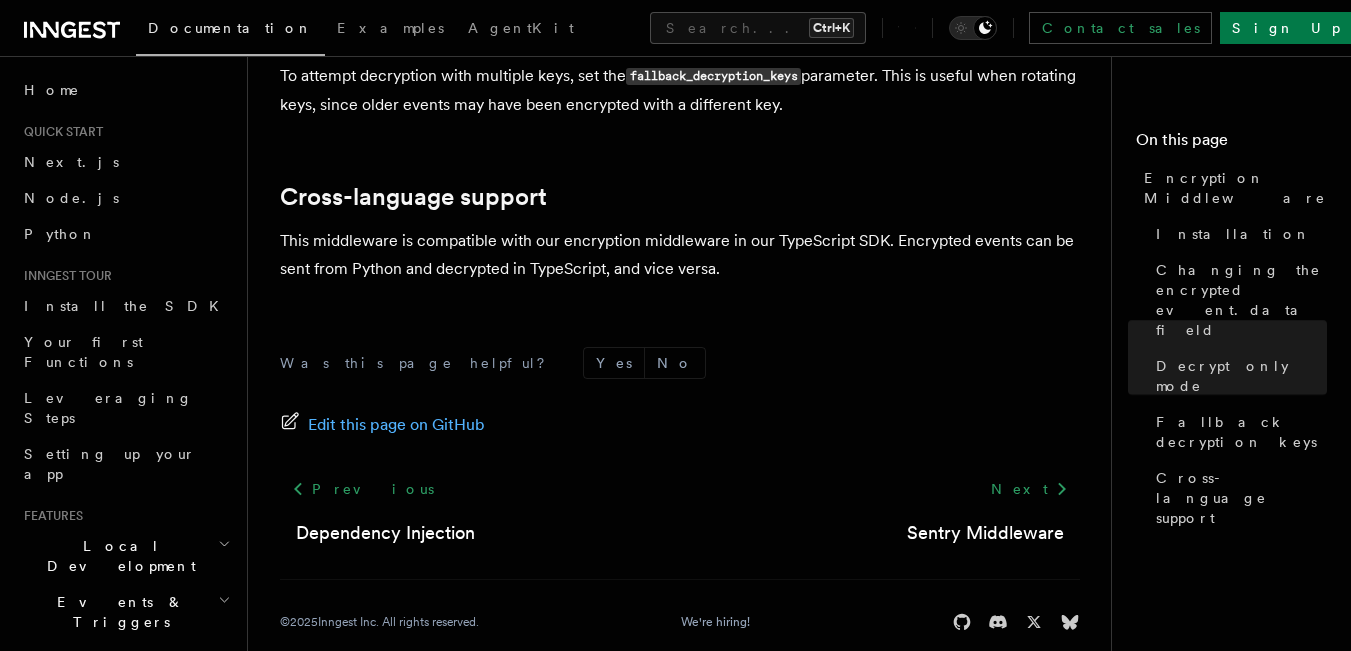 scroll, scrollTop: 1240, scrollLeft: 0, axis: vertical 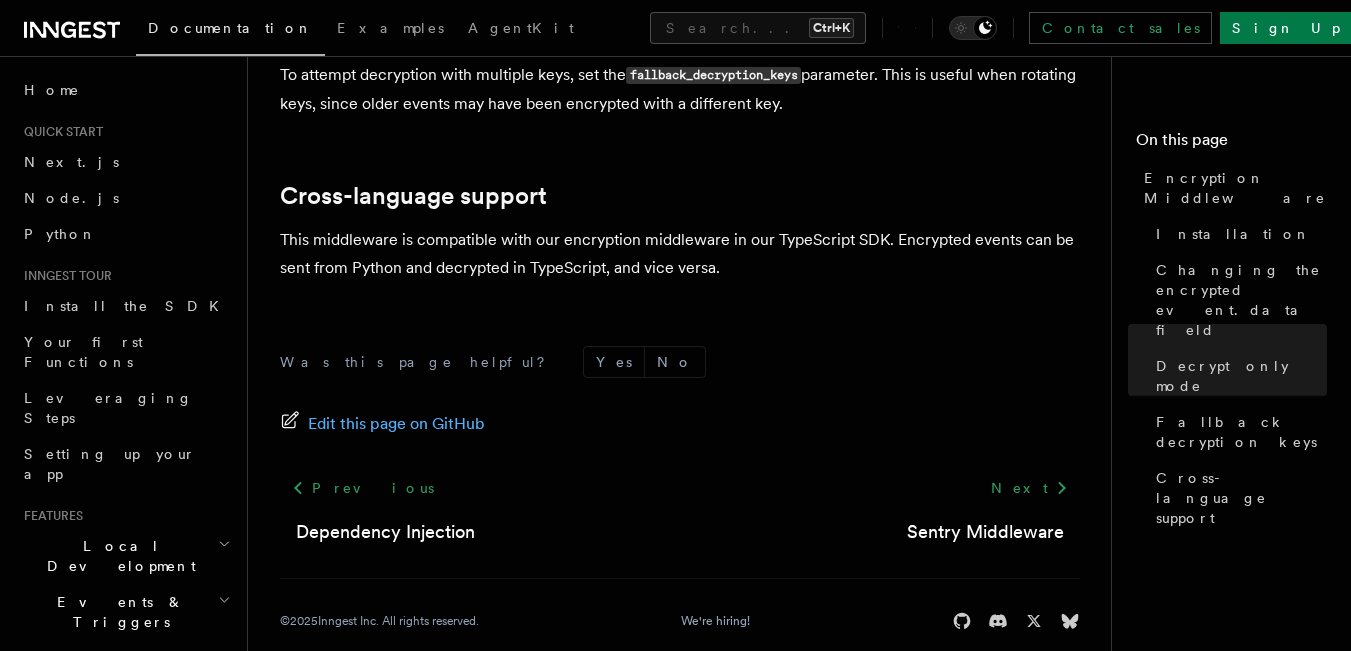 click on "Edit this page on GitHub" at bounding box center (680, 424) 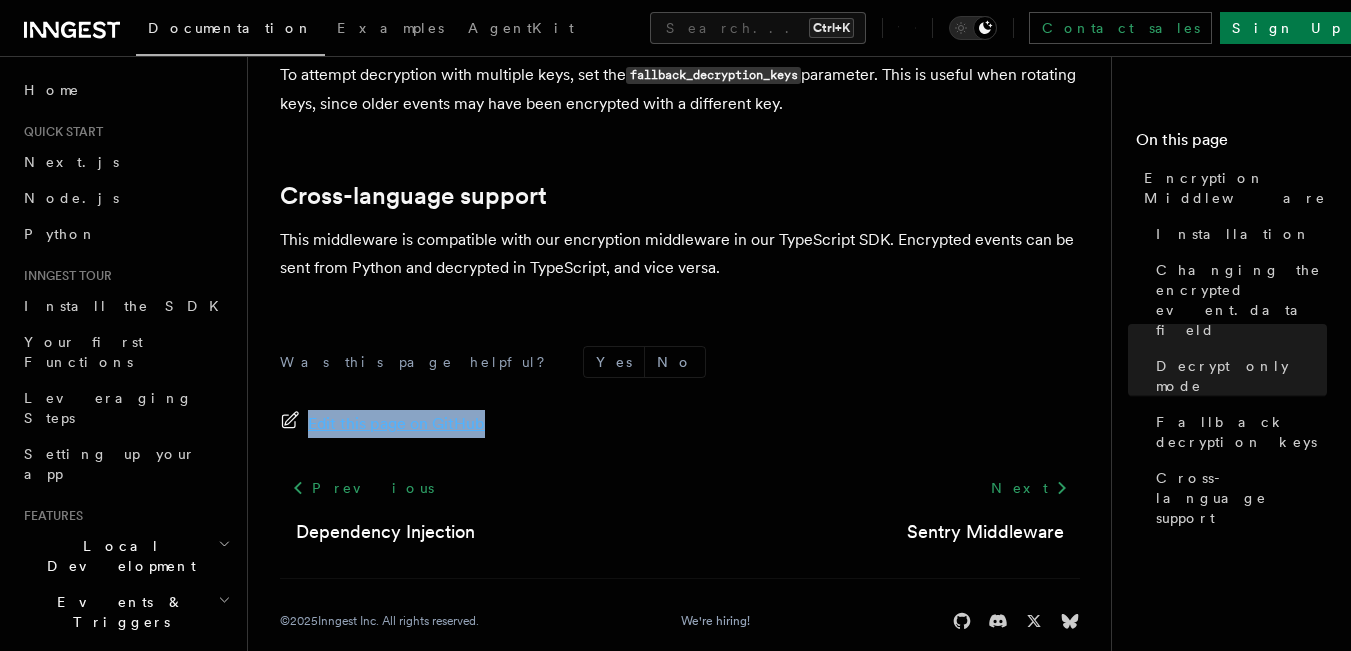 click on "Edit this page on GitHub" at bounding box center [680, 424] 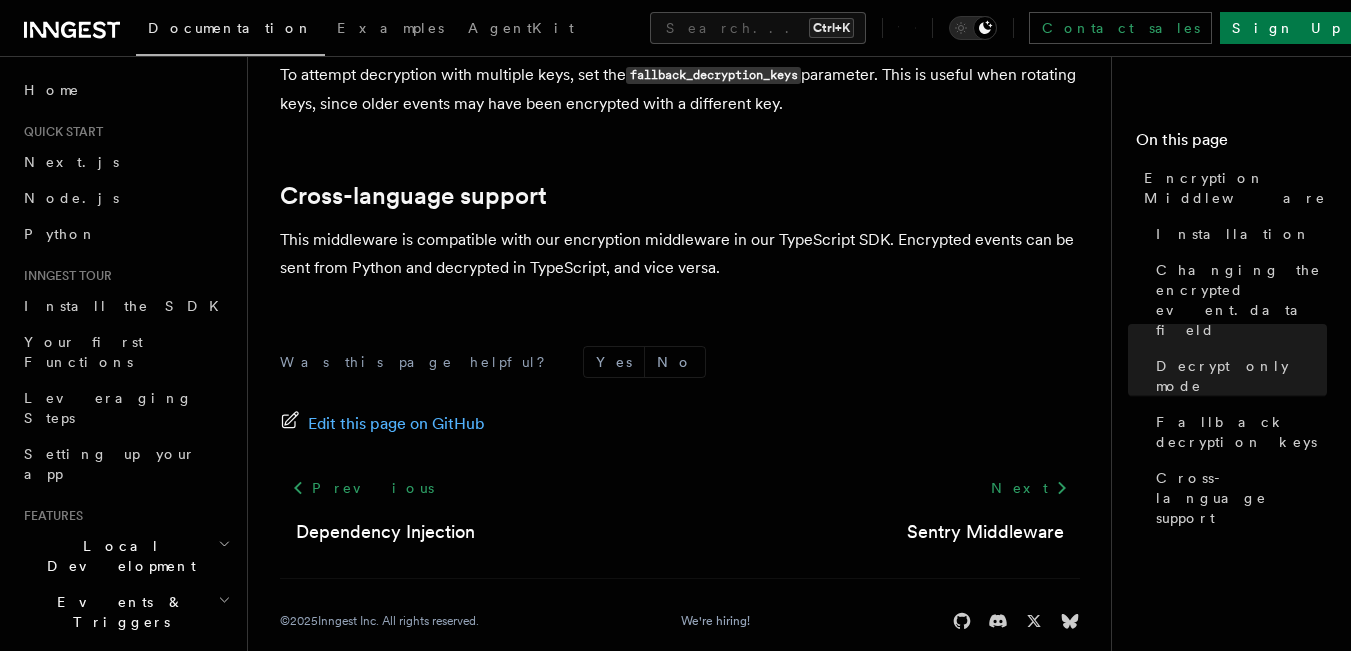 click on "Previous Dependency Injection Next Sentry Middleware" at bounding box center (680, 508) 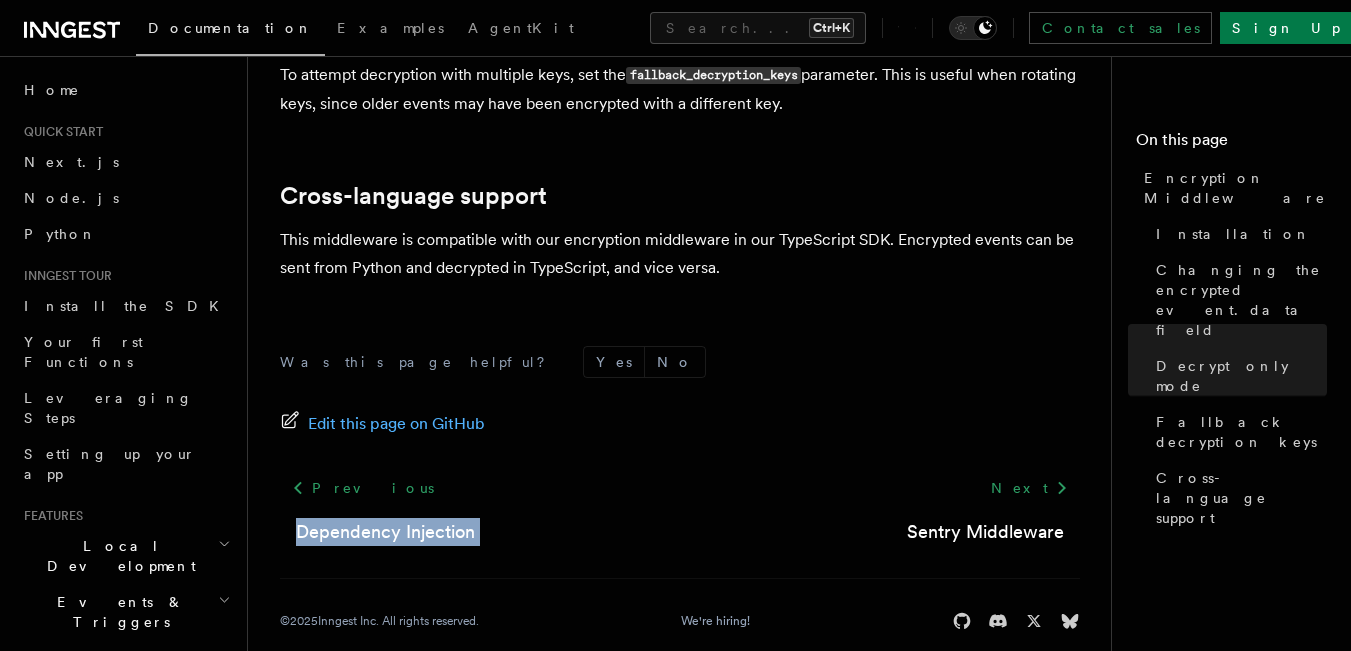 drag, startPoint x: 509, startPoint y: 480, endPoint x: 509, endPoint y: 469, distance: 11 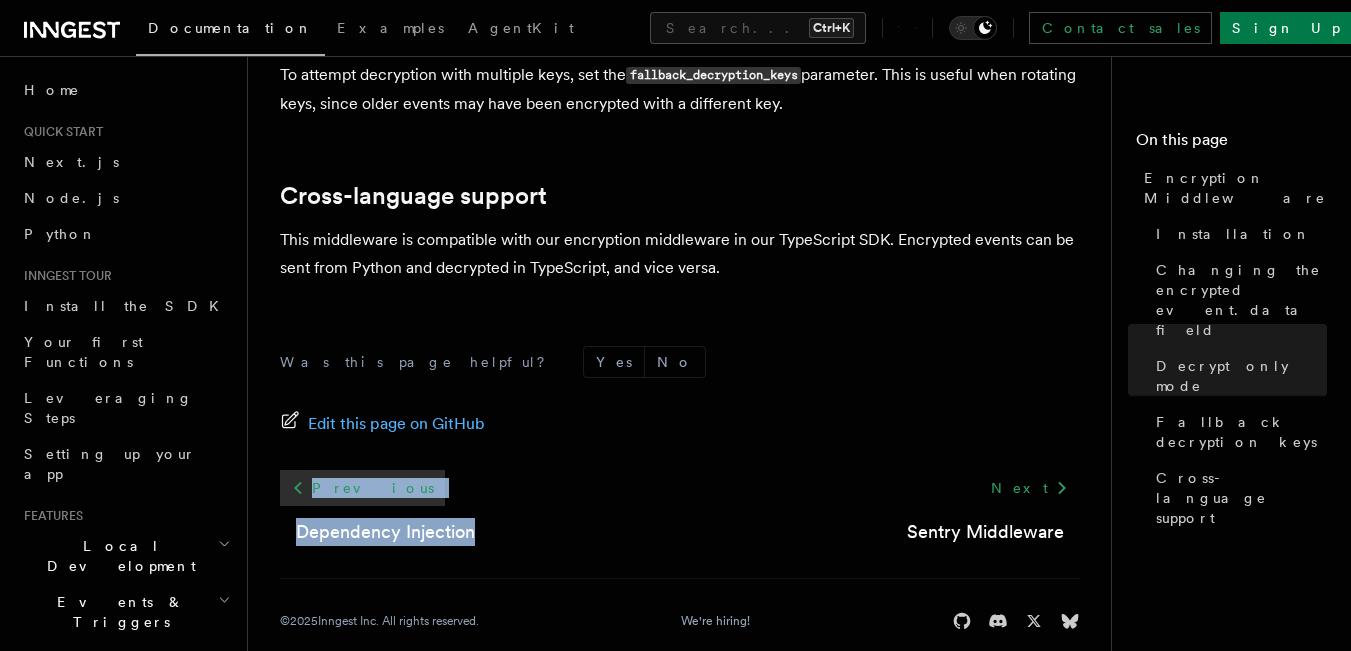 drag, startPoint x: 501, startPoint y: 499, endPoint x: 287, endPoint y: 454, distance: 218.68013 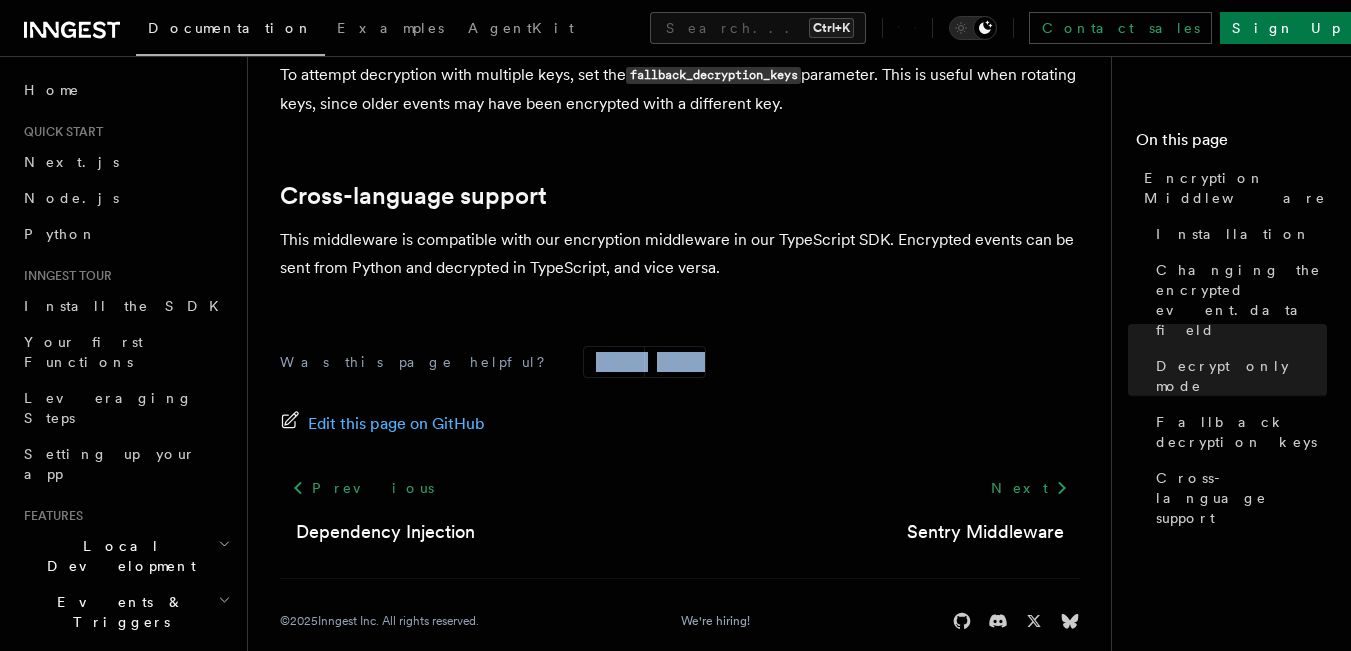 drag, startPoint x: 434, startPoint y: 346, endPoint x: 272, endPoint y: 357, distance: 162.37303 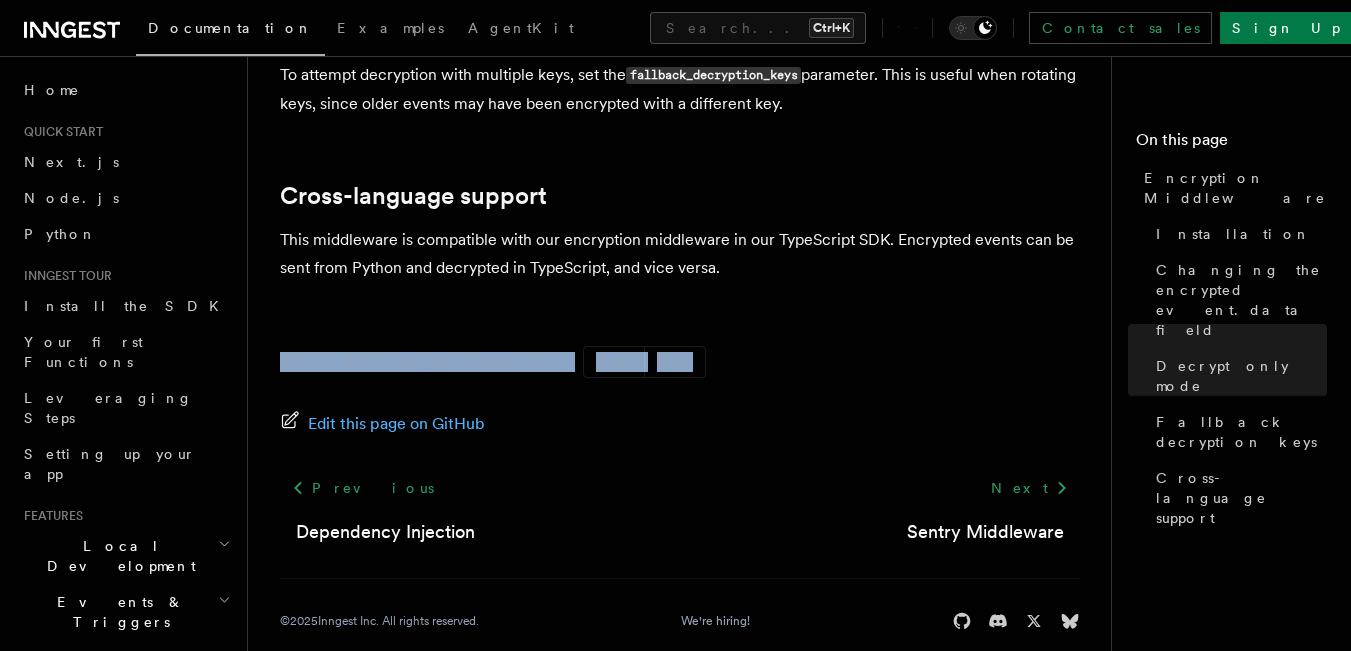 drag, startPoint x: 272, startPoint y: 330, endPoint x: 590, endPoint y: 335, distance: 318.0393 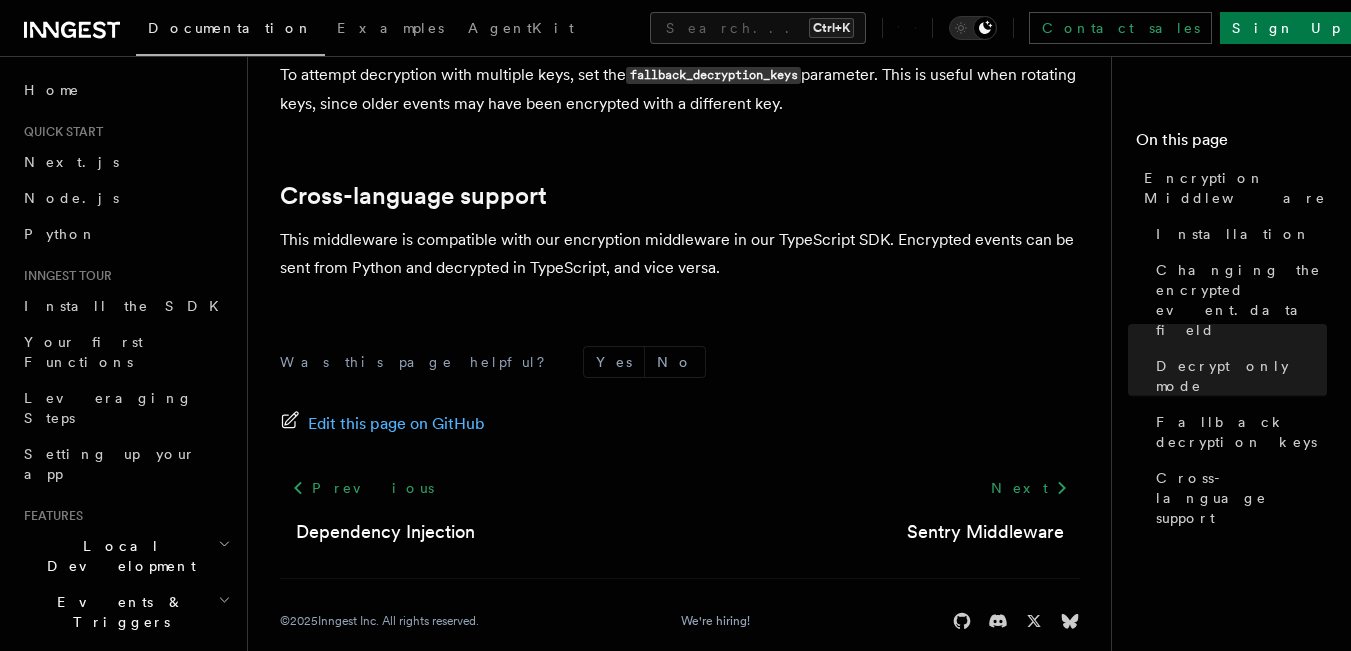 click on "Was this page helpful? Yes No Edit this page on GitHub Previous Dependency Injection Next Sentry Middleware ©  2025  Inngest Inc. All rights reserved. We're hiring! Star our open source repository Join our Discord community Follow us on X Follow us on Bluesky" at bounding box center [680, 488] 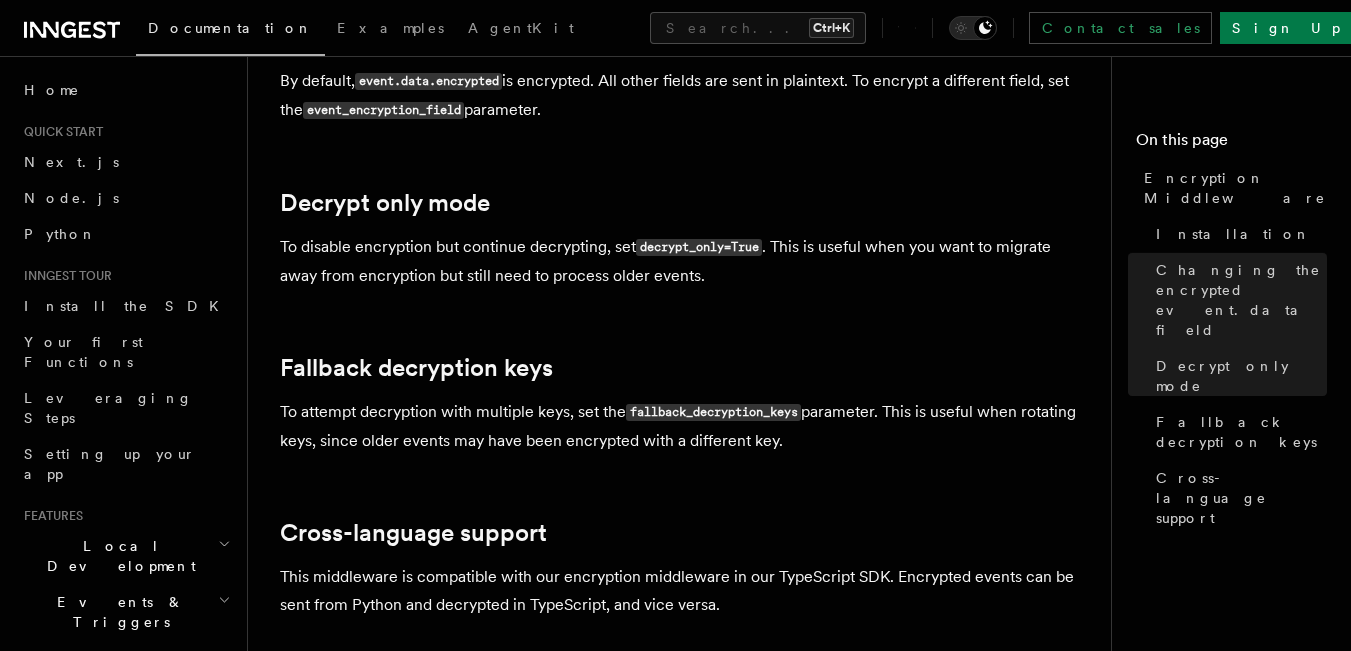 scroll, scrollTop: 898, scrollLeft: 0, axis: vertical 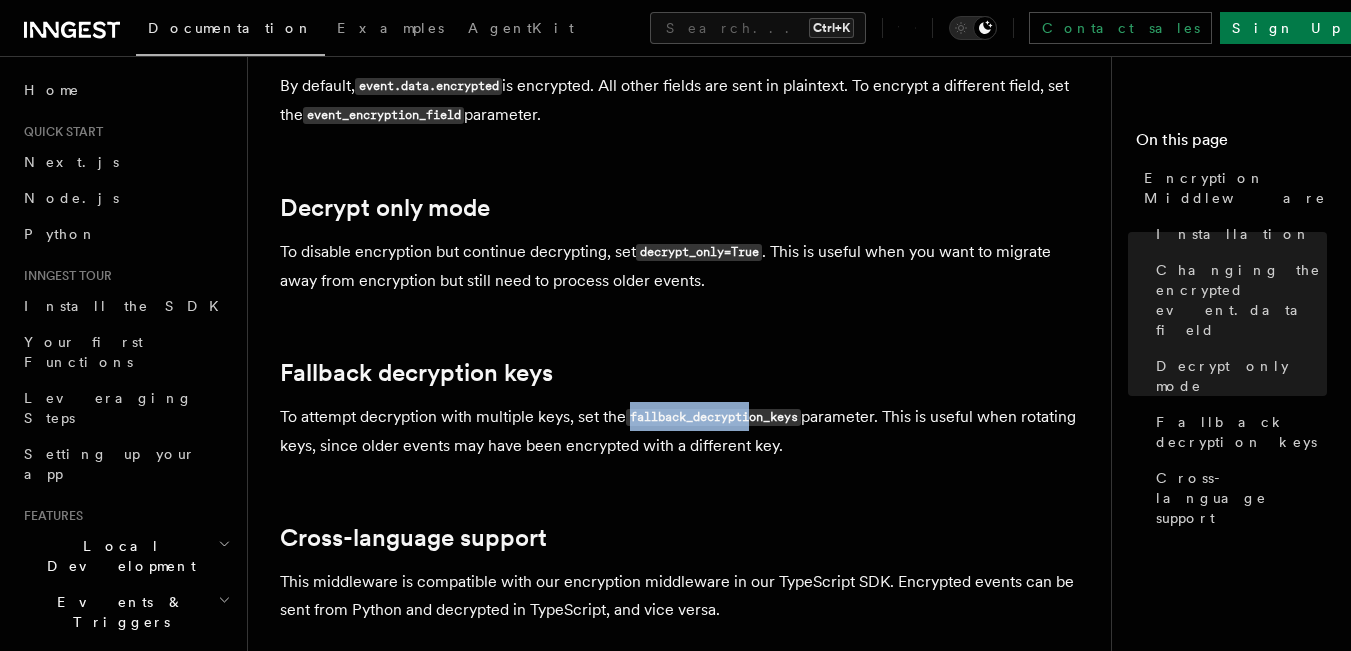 drag, startPoint x: 634, startPoint y: 385, endPoint x: 752, endPoint y: 384, distance: 118.004234 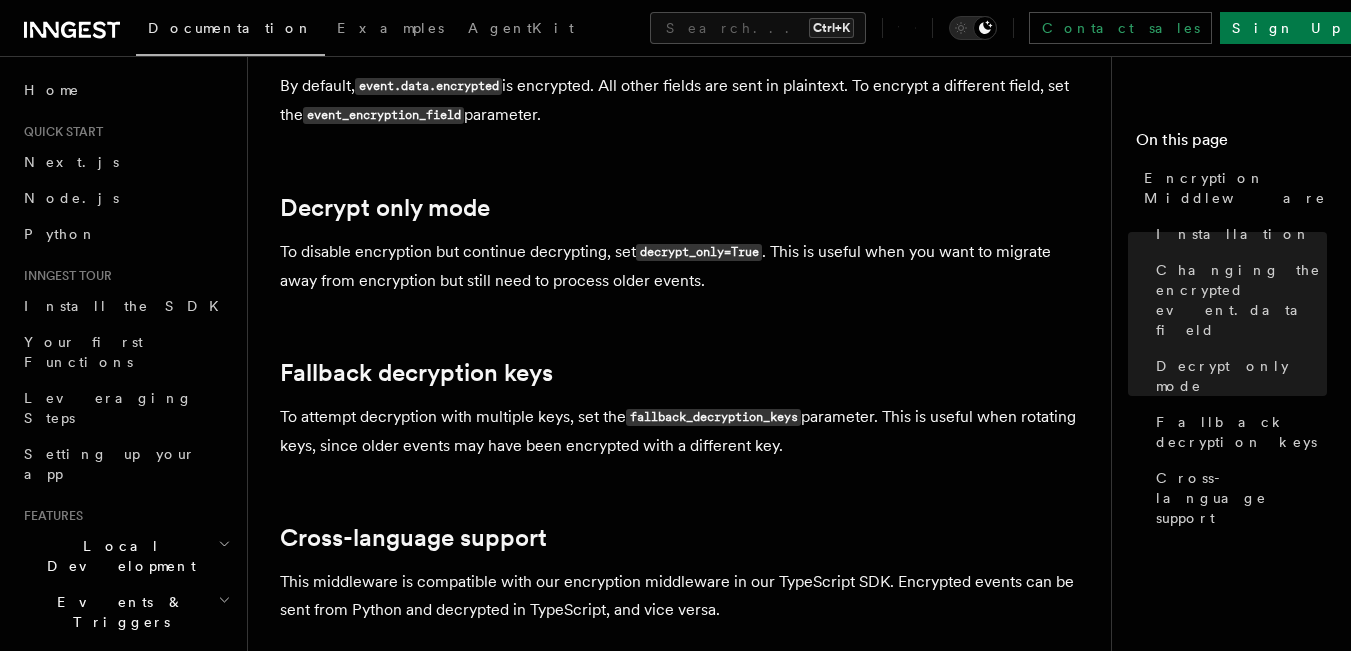 click on "fallback_decryption_keys" at bounding box center [713, 417] 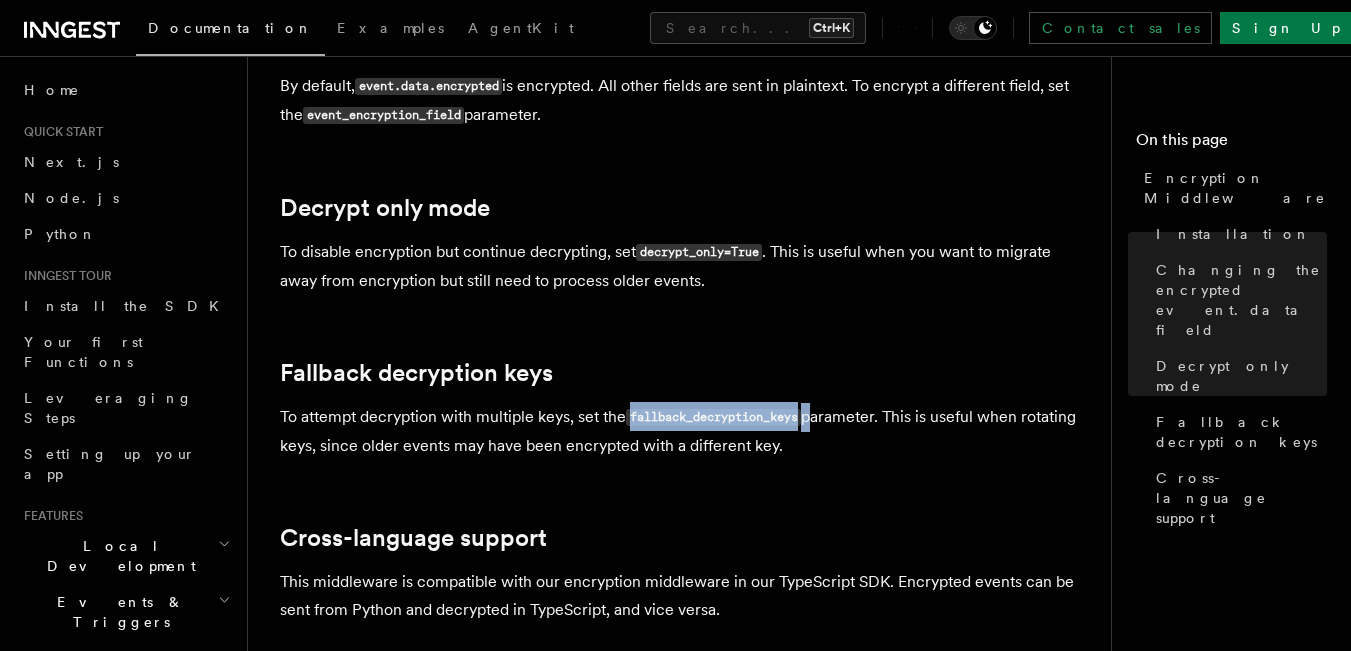 click on "Features Middleware Encryption Middleware
Encryption middleware provides end-to-end encryption for events, step output, and function output.  Only encrypted data is sent to Inngest servers : encryption and decryption happen within your infrastructure.
TypeScript (v2.0.0+) Python (v0.3.0+) Installation The  EncryptionMiddleware  is available as part of the  inngest_encryption  package: Copy Copied import  inngest
from  inngest_encryption  import  EncryptionMiddleware
inngest_client  =  inngest . Inngest (
app_id = "my-app" ,
middleware = [EncryptionMiddleware. factory ( "my-secret-key" )],
)
The following data is encrypted by default:
The  encrypted  field in  event.data .
step.run  return values.
Function return values.
Changing the encrypted  event.data  field By default,  event.data.encrypted  is encrypted. All other fields are sent in plaintext. To encrypt a different field, set the  event_encryption_field  parameter. Decrypt only mode decrypt_only=True Yes No Previous ©" at bounding box center [687, 105] 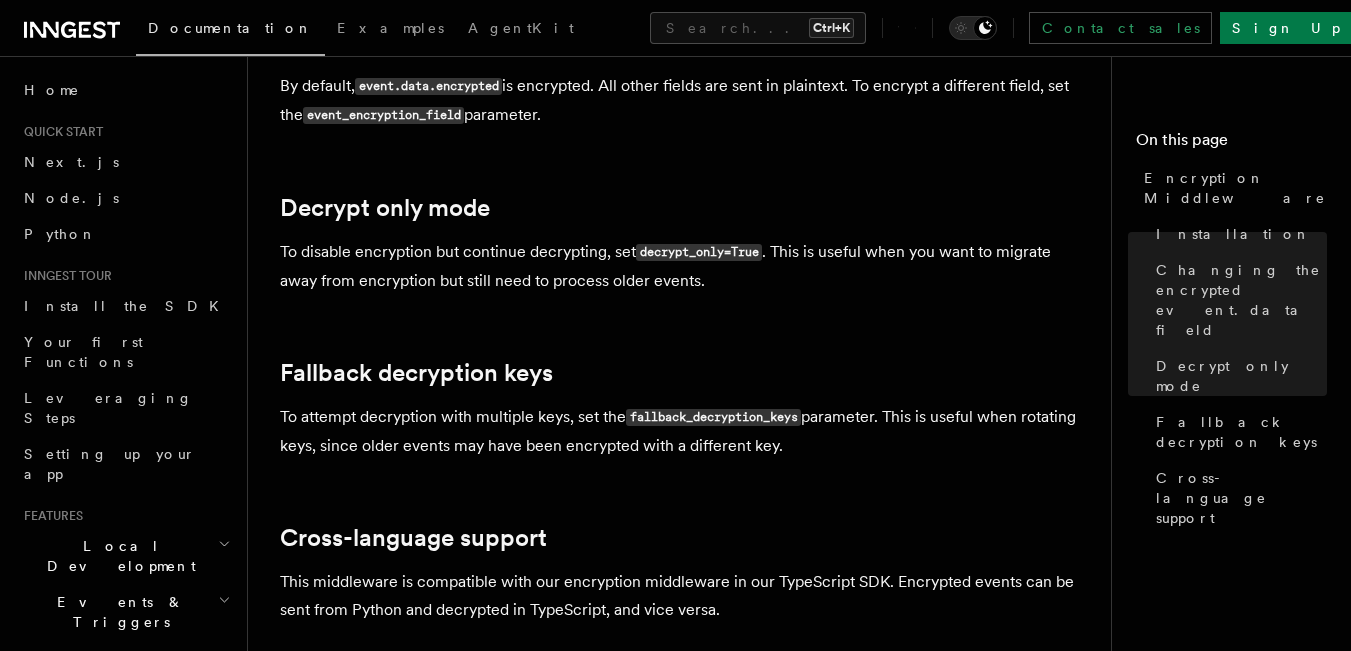 click on "decrypt_only=True" at bounding box center [699, 252] 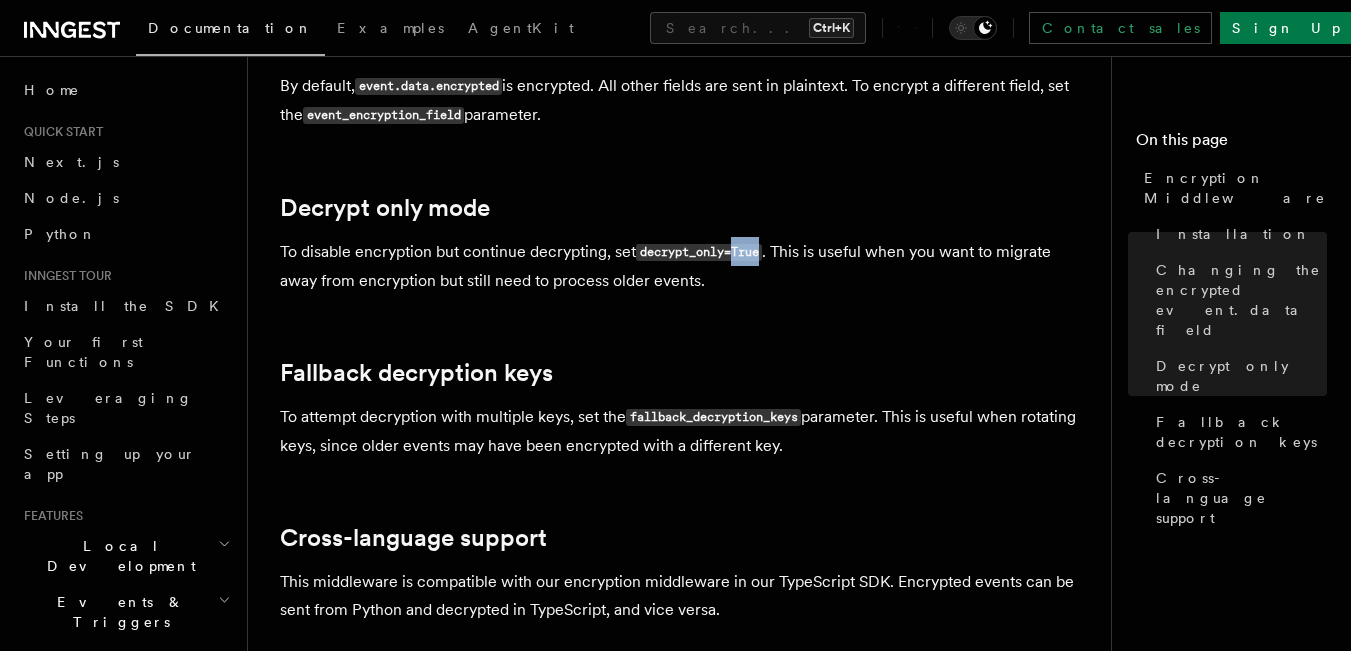 click on "decrypt_only=True" at bounding box center [699, 252] 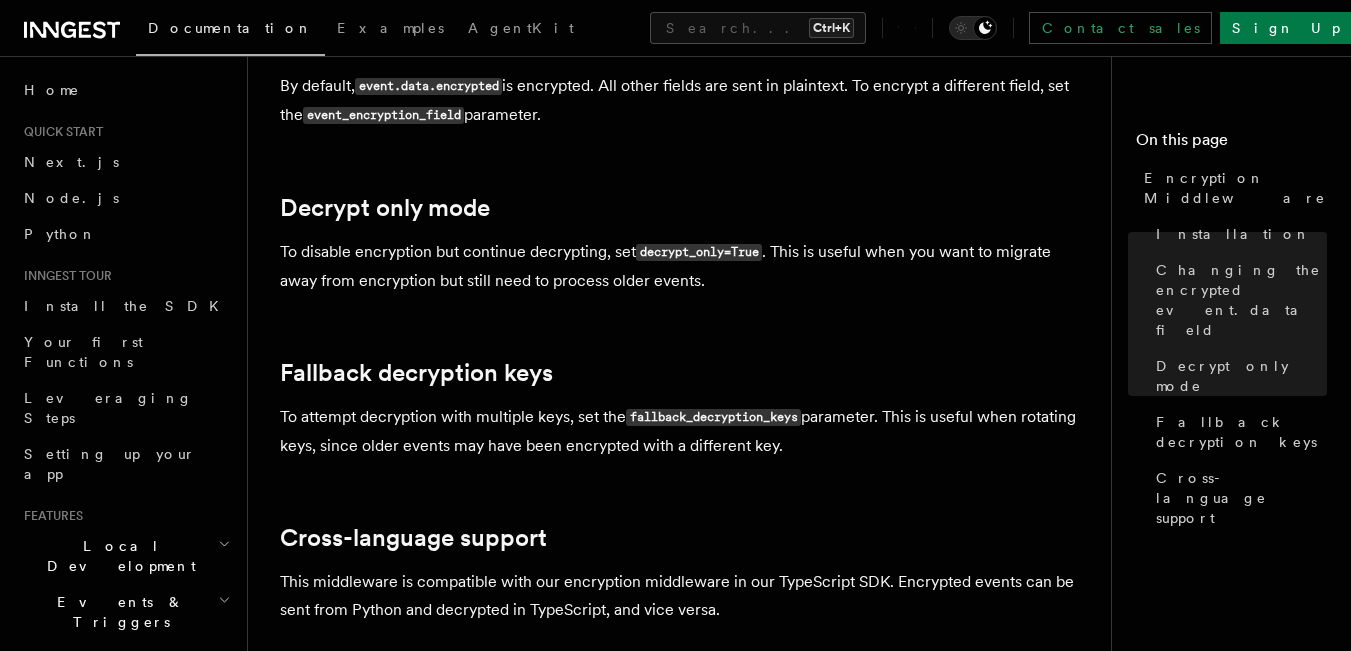 click on "decrypt_only=True" at bounding box center [699, 252] 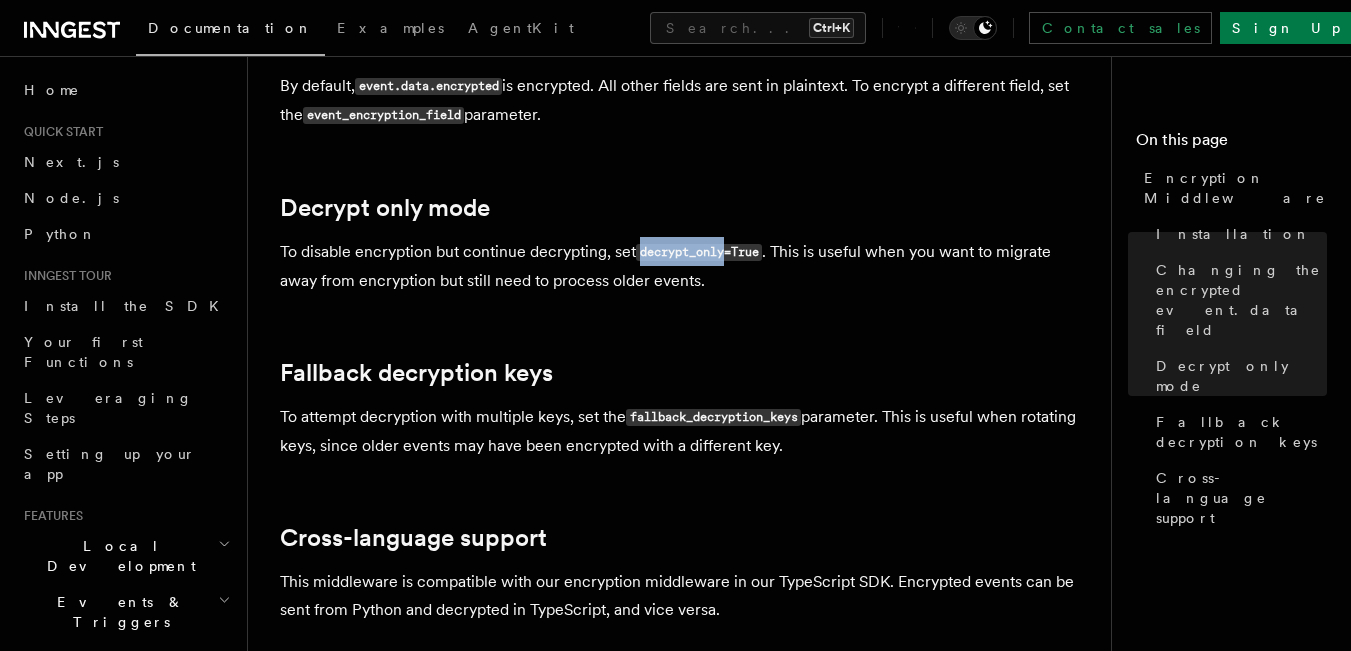 click on "decrypt_only=True" at bounding box center (699, 252) 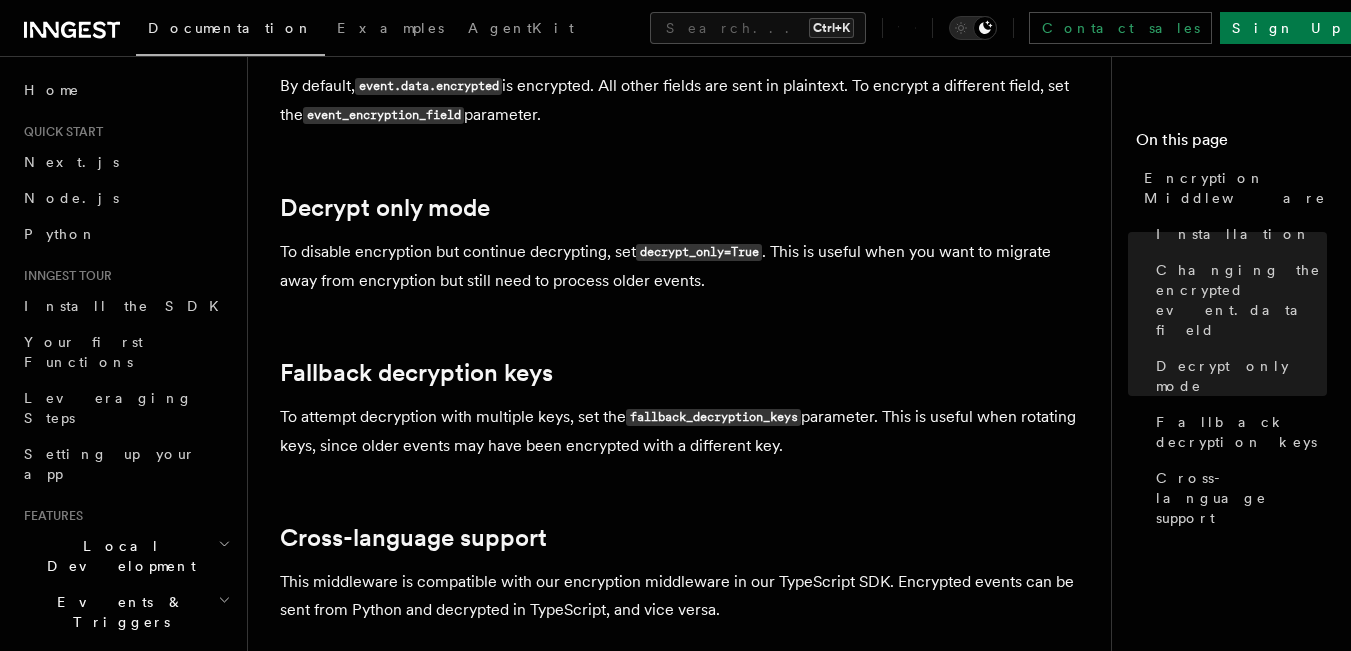 click on "This middleware is compatible with our encryption middleware in our TypeScript SDK. Encrypted events can be sent from Python and decrypted in TypeScript, and vice versa." at bounding box center (680, 596) 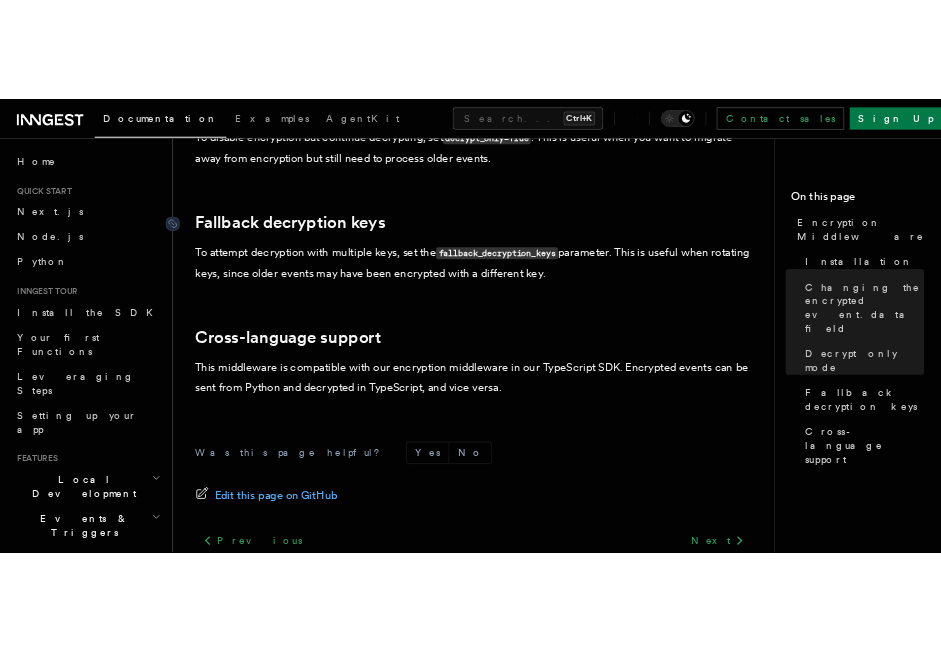 scroll, scrollTop: 1131, scrollLeft: 0, axis: vertical 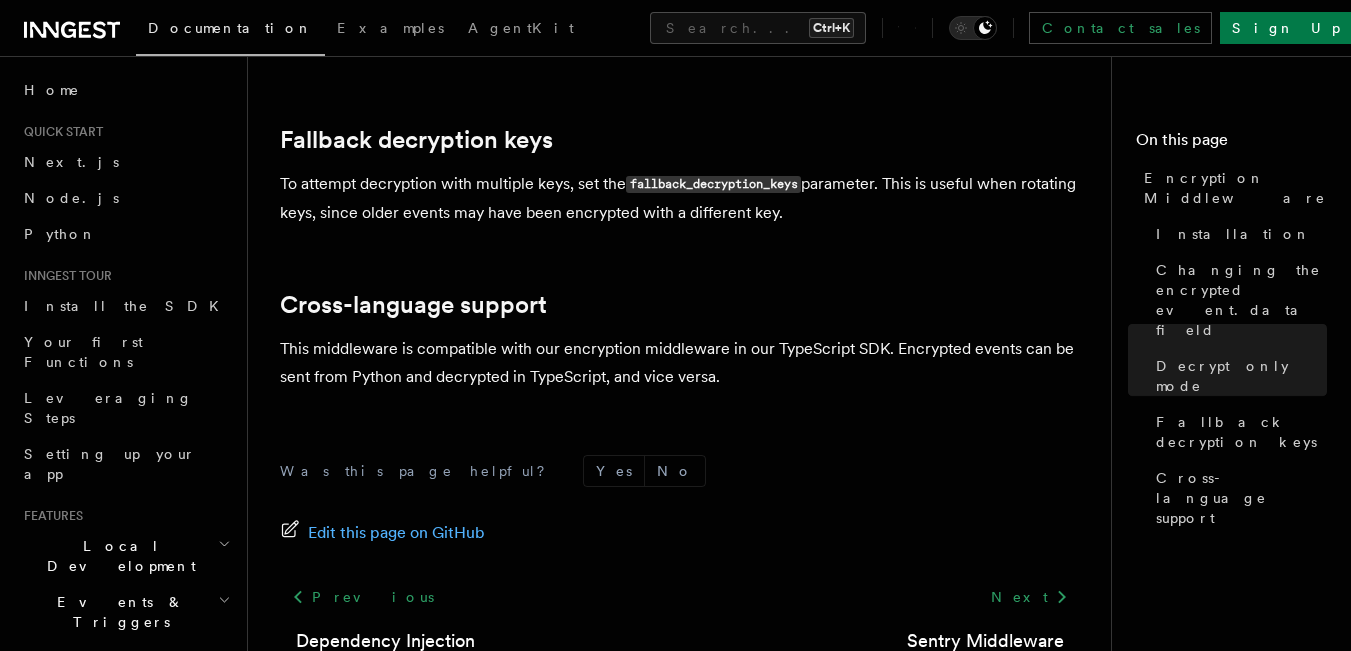 click on "To attempt decryption with multiple keys, set the  fallback_decryption_keys  parameter. This is useful when rotating keys, since older events may have been encrypted with a different key." at bounding box center (680, 198) 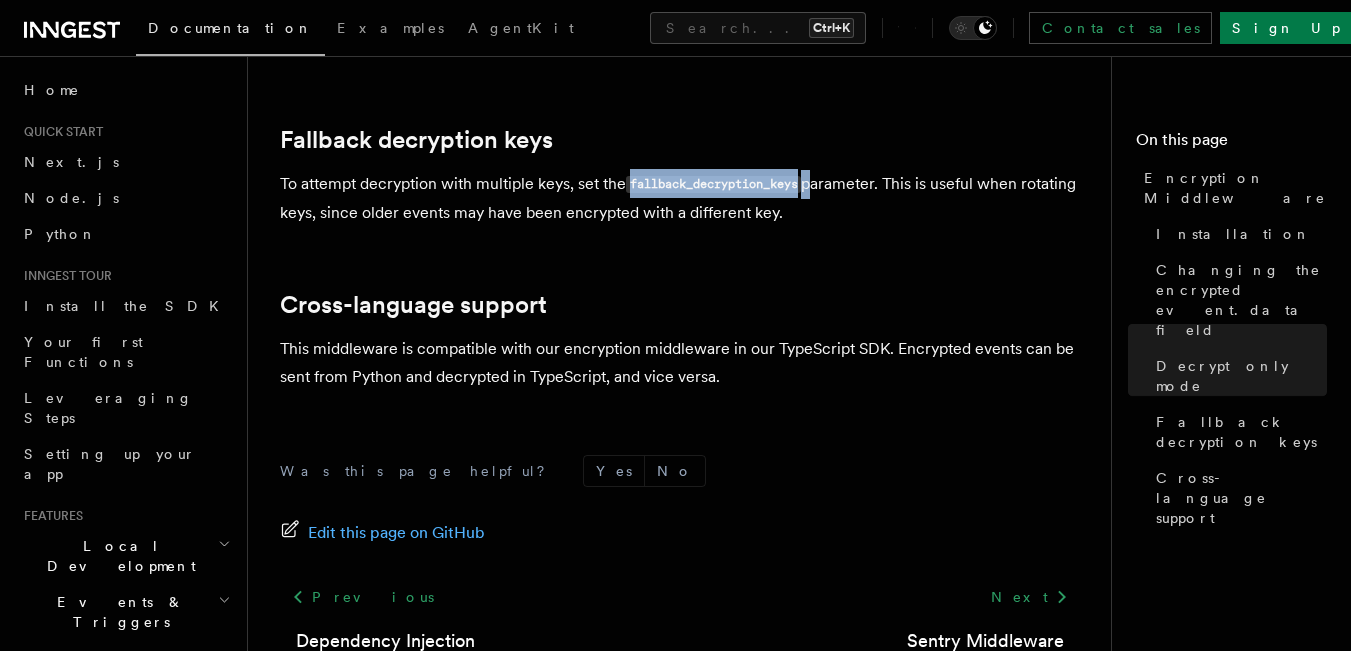 click on "To attempt decryption with multiple keys, set the  fallback_decryption_keys  parameter. This is useful when rotating keys, since older events may have been encrypted with a different key." at bounding box center (680, 198) 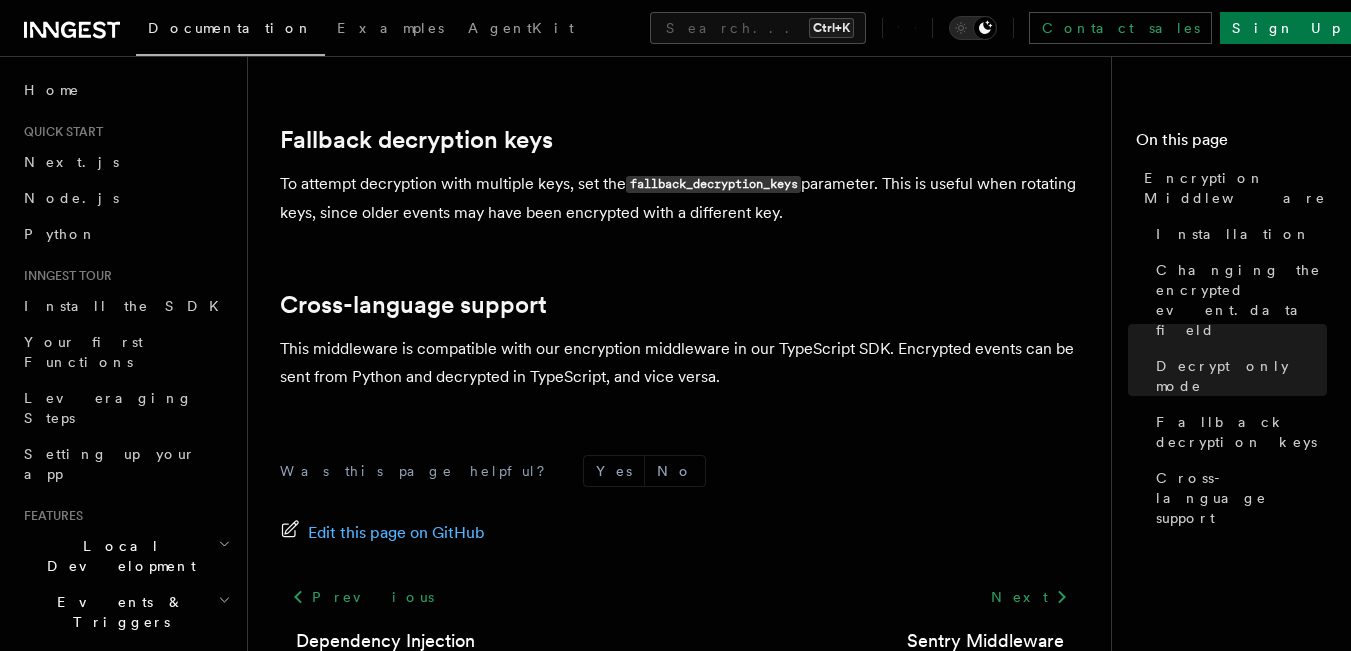 click on "Features Middleware Encryption Middleware
Encryption middleware provides end-to-end encryption for events, step output, and function output.  Only encrypted data is sent to Inngest servers : encryption and decryption happen within your infrastructure.
TypeScript (v2.0.0+) Python (v0.3.0+) Installation The  EncryptionMiddleware  is available as part of the  inngest_encryption  package: Copy Copied import  inngest
from  inngest_encryption  import  EncryptionMiddleware
inngest_client  =  inngest . Inngest (
app_id = "my-app" ,
middleware = [EncryptionMiddleware. factory ( "my-secret-key" )],
)
The following data is encrypted by default:
The  encrypted  field in  event.data .
step.run  return values.
Function return values.
Changing the encrypted  event.data  field By default,  event.data.encrypted  is encrypted. All other fields are sent in plaintext. To encrypt a different field, set the  event_encryption_field  parameter. Decrypt only mode decrypt_only=True Yes No Previous ©" at bounding box center [687, -128] 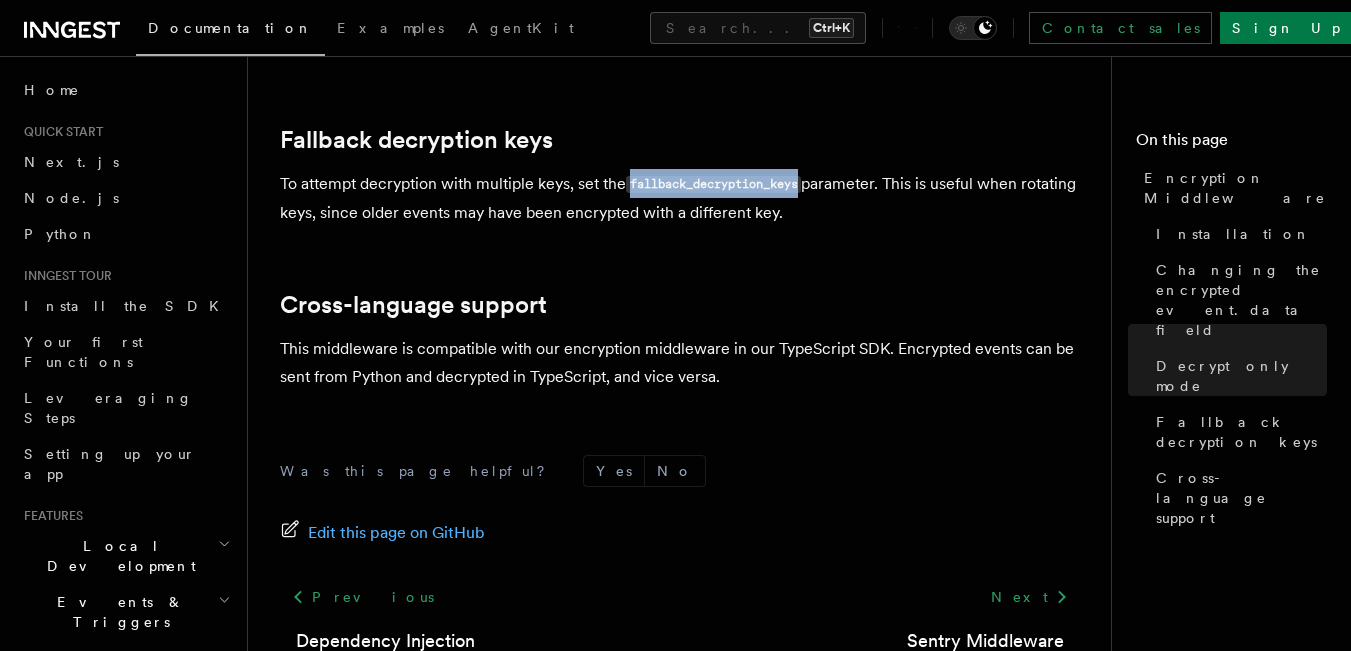 drag, startPoint x: 803, startPoint y: 157, endPoint x: 633, endPoint y: 158, distance: 170.00294 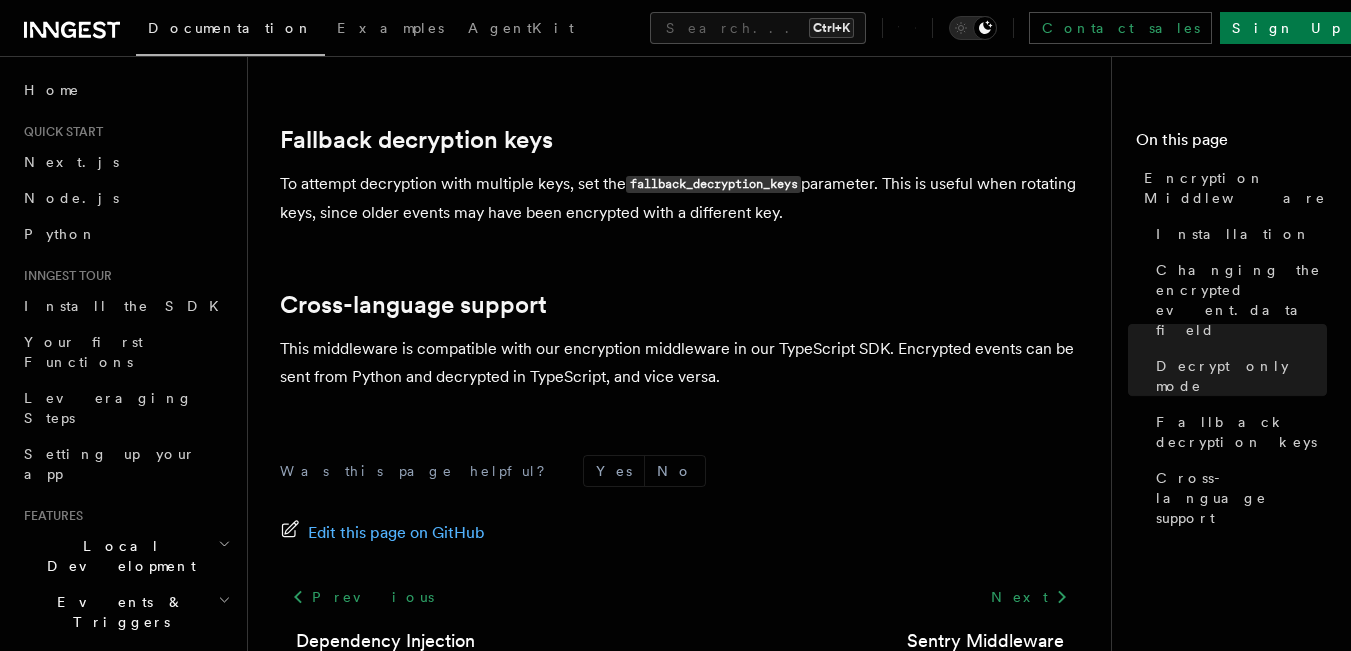click on "Features Middleware Encryption Middleware
Encryption middleware provides end-to-end encryption for events, step output, and function output.  Only encrypted data is sent to Inngest servers : encryption and decryption happen within your infrastructure.
TypeScript (v2.0.0+) Python (v0.3.0+) Installation The  EncryptionMiddleware  is available as part of the  inngest_encryption  package: Copy Copied import  inngest
from  inngest_encryption  import  EncryptionMiddleware
inngest_client  =  inngest . Inngest (
app_id = "my-app" ,
middleware = [EncryptionMiddleware. factory ( "my-secret-key" )],
)
The following data is encrypted by default:
The  encrypted  field in  event.data .
step.run  return values.
Function return values.
Changing the encrypted  event.data  field By default,  event.data.encrypted  is encrypted. All other fields are sent in plaintext. To encrypt a different field, set the  event_encryption_field  parameter. Decrypt only mode decrypt_only=True Yes No Previous ©" at bounding box center [687, -128] 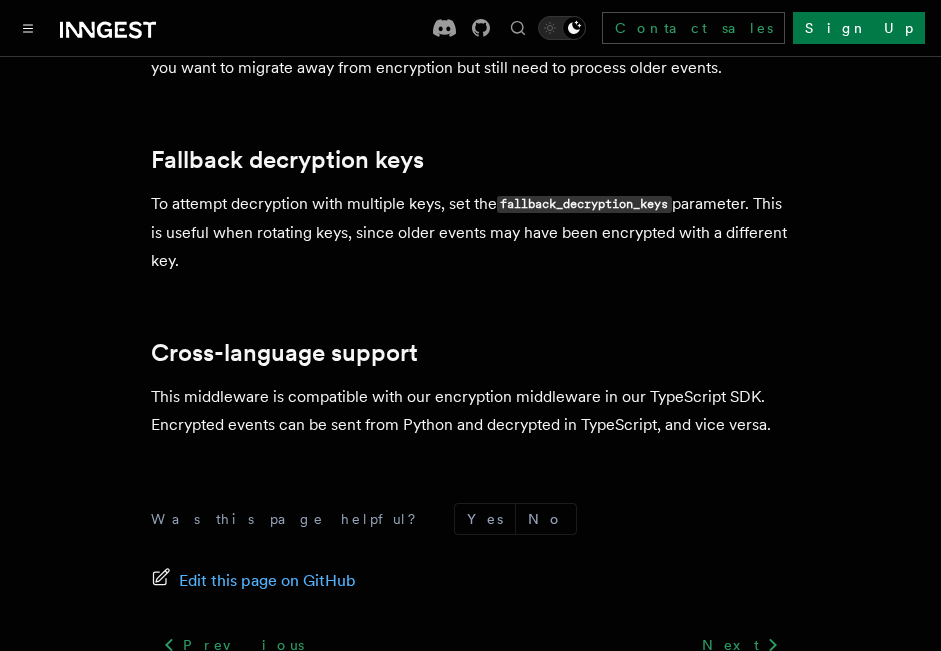 drag, startPoint x: 257, startPoint y: 233, endPoint x: 158, endPoint y: 210, distance: 101.636604 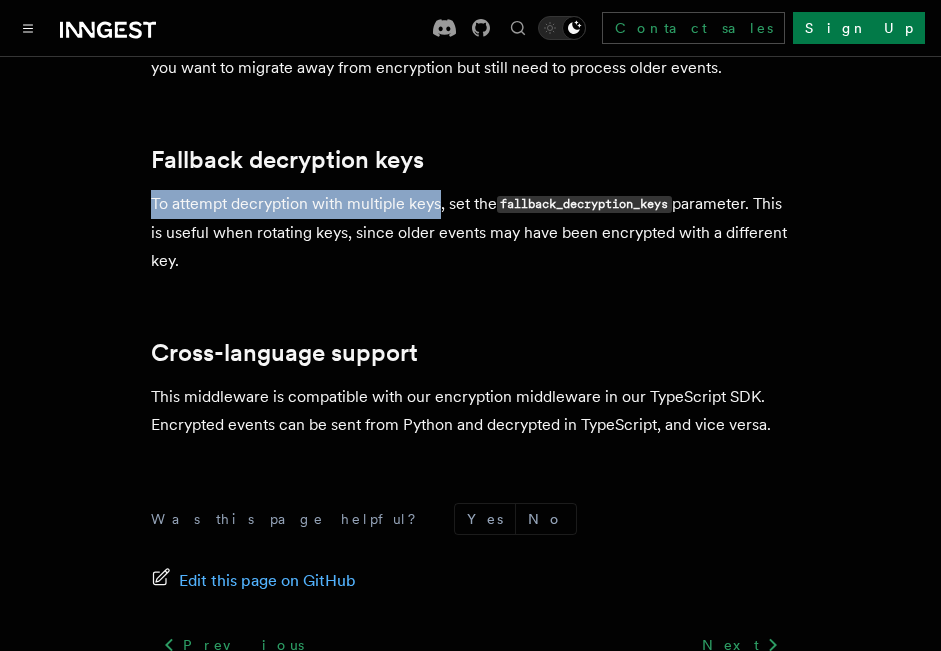 drag, startPoint x: 147, startPoint y: 173, endPoint x: 441, endPoint y: 174, distance: 294.0017 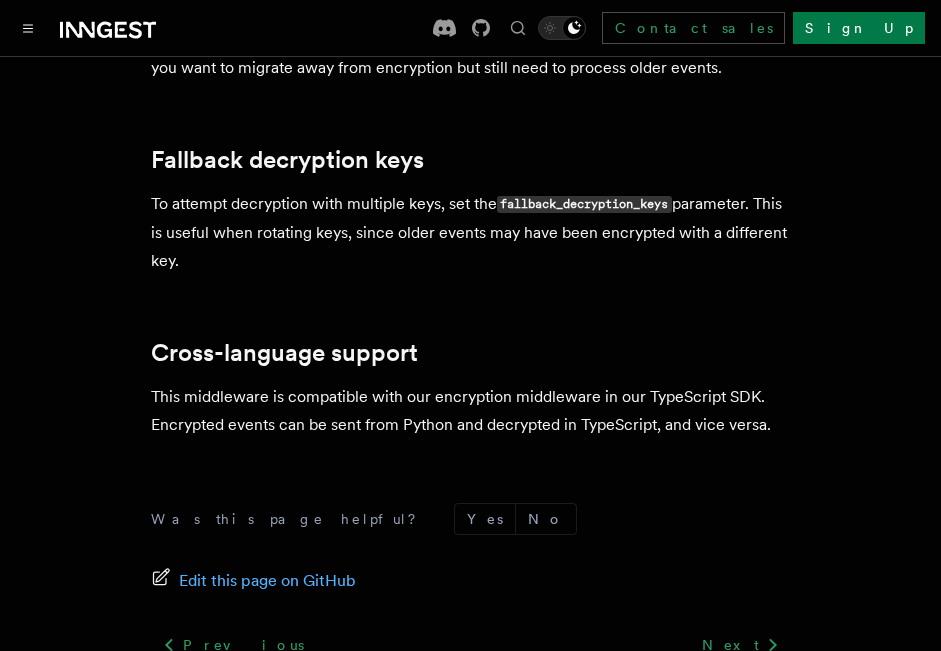 click on "Features Middleware Encryption Middleware
Encryption middleware provides end-to-end encryption for events, step output, and function output.  Only encrypted data is sent to Inngest servers : encryption and decryption happen within your infrastructure.
TypeScript (v2.0.0+) Python (v0.3.0+) Installation The  EncryptionMiddleware  is available as part of the  inngest_encryption  package: Copy Copied import  inngest
from  inngest_encryption  import  EncryptionMiddleware
inngest_client  =  inngest . Inngest (
app_id = "my-app" ,
middleware = [EncryptionMiddleware. factory ( "my-secret-key" )],
)
The following data is encrypted by default:
The  encrypted  field in  event.data .
step.run  return values.
Function return values.
Changing the encrypted  event.data  field By default,  event.data.encrypted  is encrypted. All other fields are sent in plaintext. To encrypt a different field, set the  event_encryption_field  parameter. Decrypt only mode decrypt_only=True Yes No Previous ©" at bounding box center [470, -108] 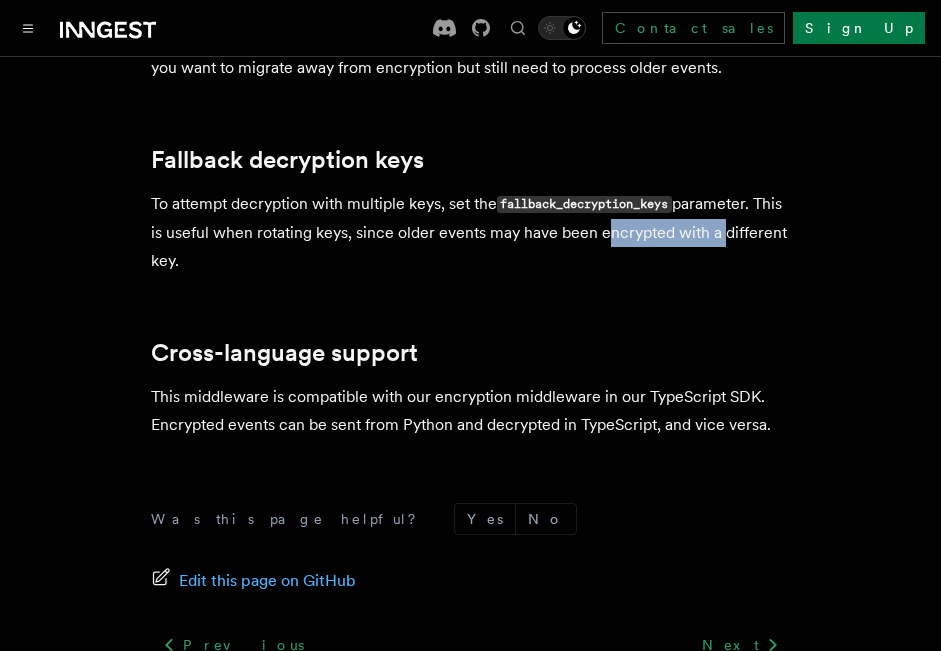 drag, startPoint x: 629, startPoint y: 196, endPoint x: 754, endPoint y: 194, distance: 125.016 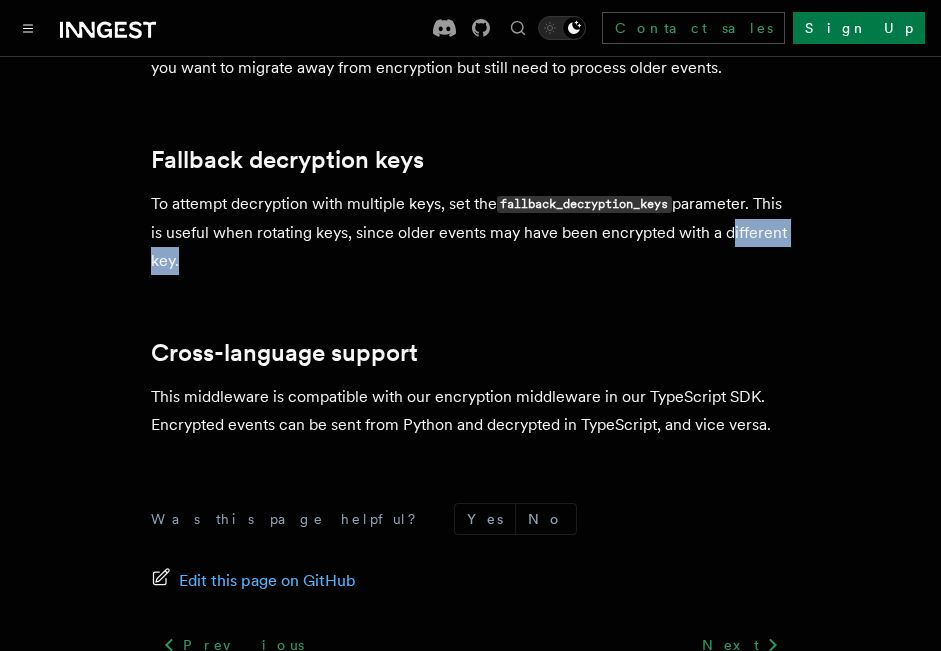 drag, startPoint x: 236, startPoint y: 229, endPoint x: 113, endPoint y: 237, distance: 123.25989 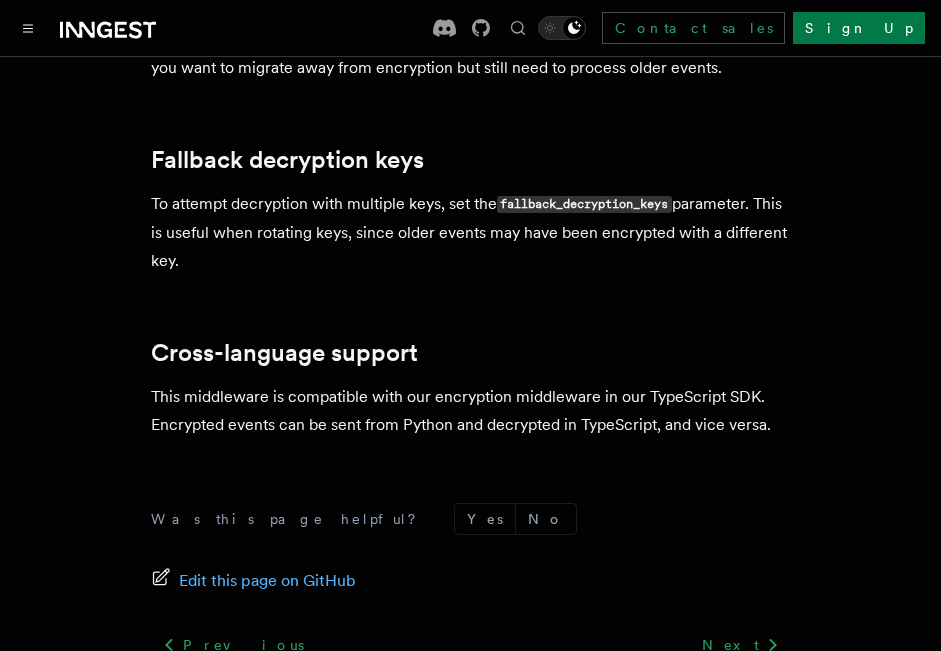 click on "Features Middleware Encryption Middleware
Encryption middleware provides end-to-end encryption for events, step output, and function output.  Only encrypted data is sent to Inngest servers : encryption and decryption happen within your infrastructure.
TypeScript (v2.0.0+) Python (v0.3.0+) Installation The  EncryptionMiddleware  is available as part of the  inngest_encryption  package: Copy Copied import  inngest
from  inngest_encryption  import  EncryptionMiddleware
inngest_client  =  inngest . Inngest (
app_id = "my-app" ,
middleware = [EncryptionMiddleware. factory ( "my-secret-key" )],
)
The following data is encrypted by default:
The  encrypted  field in  event.data .
step.run  return values.
Function return values.
Changing the encrypted  event.data  field By default,  event.data.encrypted  is encrypted. All other fields are sent in plaintext. To encrypt a different field, set the  event_encryption_field  parameter. Decrypt only mode decrypt_only=True Yes No Previous ©" at bounding box center [470, -108] 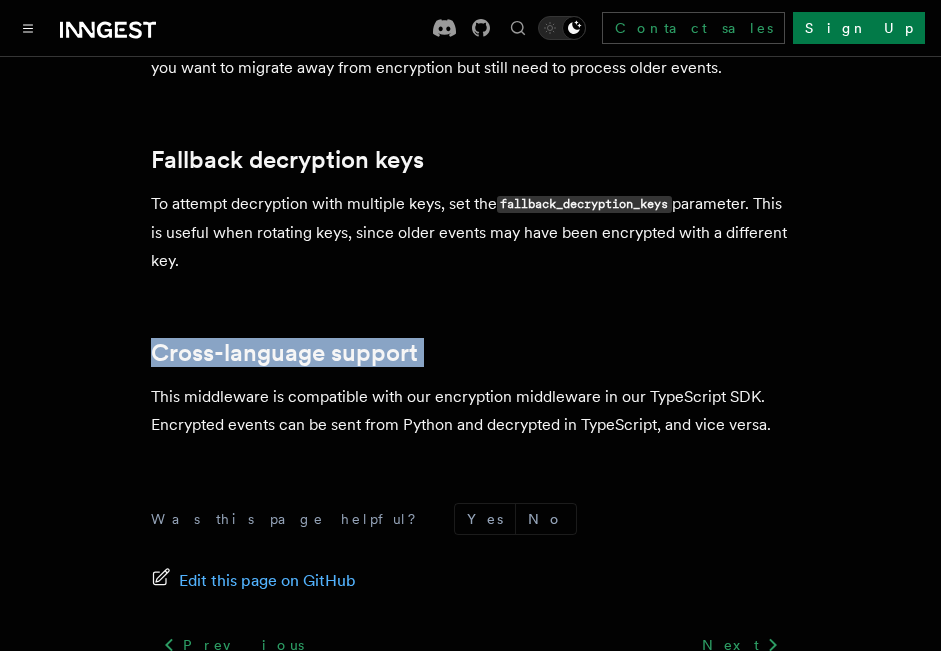 click on "Features Middleware Encryption Middleware
Encryption middleware provides end-to-end encryption for events, step output, and function output.  Only encrypted data is sent to Inngest servers : encryption and decryption happen within your infrastructure.
TypeScript (v2.0.0+) Python (v0.3.0+) Installation The  EncryptionMiddleware  is available as part of the  inngest_encryption  package: Copy Copied import  inngest
from  inngest_encryption  import  EncryptionMiddleware
inngest_client  =  inngest . Inngest (
app_id = "my-app" ,
middleware = [EncryptionMiddleware. factory ( "my-secret-key" )],
)
The following data is encrypted by default:
The  encrypted  field in  event.data .
step.run  return values.
Function return values.
Changing the encrypted  event.data  field By default,  event.data.encrypted  is encrypted. All other fields are sent in plaintext. To encrypt a different field, set the  event_encryption_field  parameter. Decrypt only mode decrypt_only=True Yes No Previous ©" at bounding box center (470, -108) 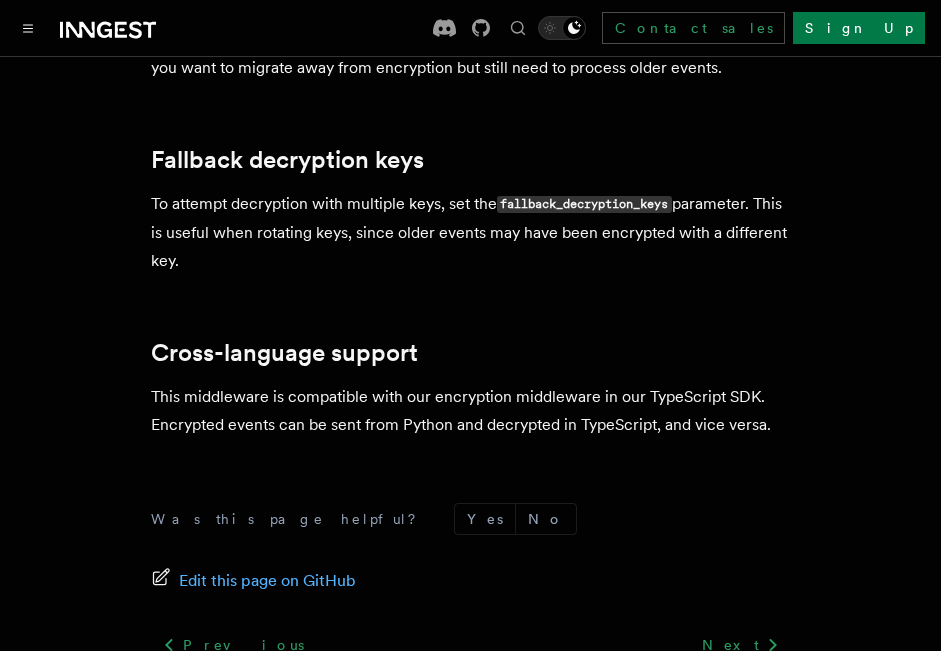 click on "Features Middleware Encryption Middleware
Encryption middleware provides end-to-end encryption for events, step output, and function output.  Only encrypted data is sent to Inngest servers : encryption and decryption happen within your infrastructure.
TypeScript (v2.0.0+) Python (v0.3.0+) Installation The  EncryptionMiddleware  is available as part of the  inngest_encryption  package: Copy Copied import  inngest
from  inngest_encryption  import  EncryptionMiddleware
inngest_client  =  inngest . Inngest (
app_id = "my-app" ,
middleware = [EncryptionMiddleware. factory ( "my-secret-key" )],
)
The following data is encrypted by default:
The  encrypted  field in  event.data .
step.run  return values.
Function return values.
Changing the encrypted  event.data  field By default,  event.data.encrypted  is encrypted. All other fields are sent in plaintext. To encrypt a different field, set the  event_encryption_field  parameter. Decrypt only mode decrypt_only=True Yes No Previous ©" at bounding box center [470, -108] 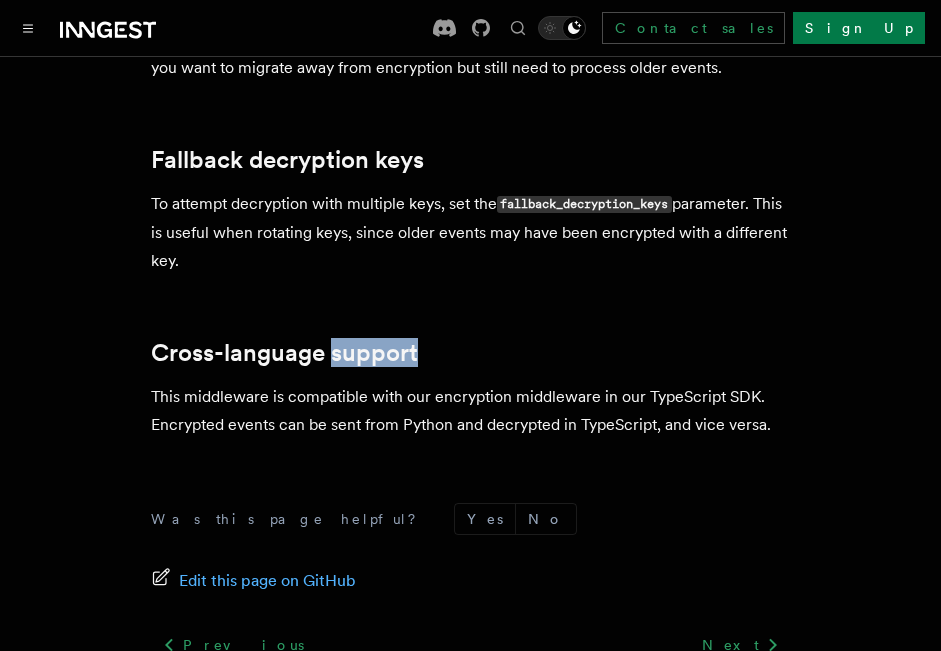 click on "Features Middleware Encryption Middleware
Encryption middleware provides end-to-end encryption for events, step output, and function output.  Only encrypted data is sent to Inngest servers : encryption and decryption happen within your infrastructure.
TypeScript (v2.0.0+) Python (v0.3.0+) Installation The  EncryptionMiddleware  is available as part of the  inngest_encryption  package: Copy Copied import  inngest
from  inngest_encryption  import  EncryptionMiddleware
inngest_client  =  inngest . Inngest (
app_id = "my-app" ,
middleware = [EncryptionMiddleware. factory ( "my-secret-key" )],
)
The following data is encrypted by default:
The  encrypted  field in  event.data .
step.run  return values.
Function return values.
Changing the encrypted  event.data  field By default,  event.data.encrypted  is encrypted. All other fields are sent in plaintext. To encrypt a different field, set the  event_encryption_field  parameter. Decrypt only mode decrypt_only=True Yes No Previous ©" at bounding box center (470, -108) 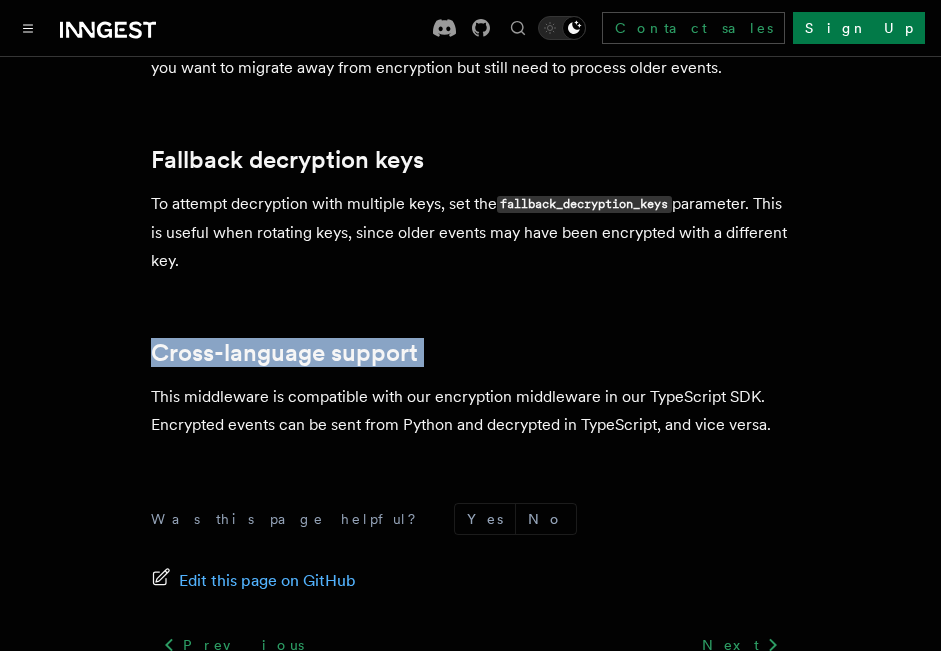 click on "Features Middleware Encryption Middleware
Encryption middleware provides end-to-end encryption for events, step output, and function output.  Only encrypted data is sent to Inngest servers : encryption and decryption happen within your infrastructure.
TypeScript (v2.0.0+) Python (v0.3.0+) Installation The  EncryptionMiddleware  is available as part of the  inngest_encryption  package: Copy Copied import  inngest
from  inngest_encryption  import  EncryptionMiddleware
inngest_client  =  inngest . Inngest (
app_id = "my-app" ,
middleware = [EncryptionMiddleware. factory ( "my-secret-key" )],
)
The following data is encrypted by default:
The  encrypted  field in  event.data .
step.run  return values.
Function return values.
Changing the encrypted  event.data  field By default,  event.data.encrypted  is encrypted. All other fields are sent in plaintext. To encrypt a different field, set the  event_encryption_field  parameter. Decrypt only mode decrypt_only=True Yes No Previous ©" at bounding box center (470, -108) 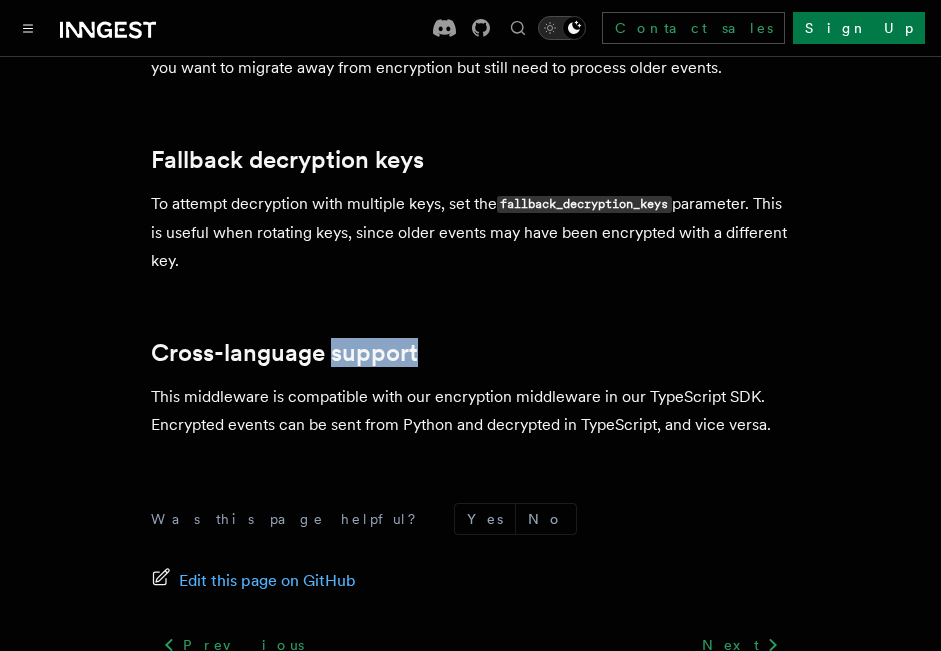 click 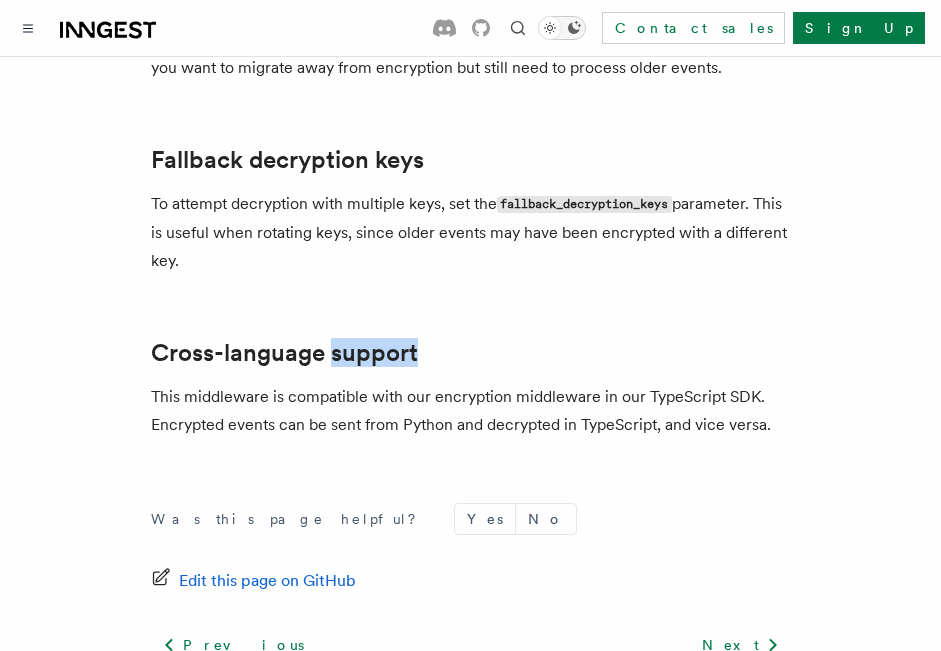 click 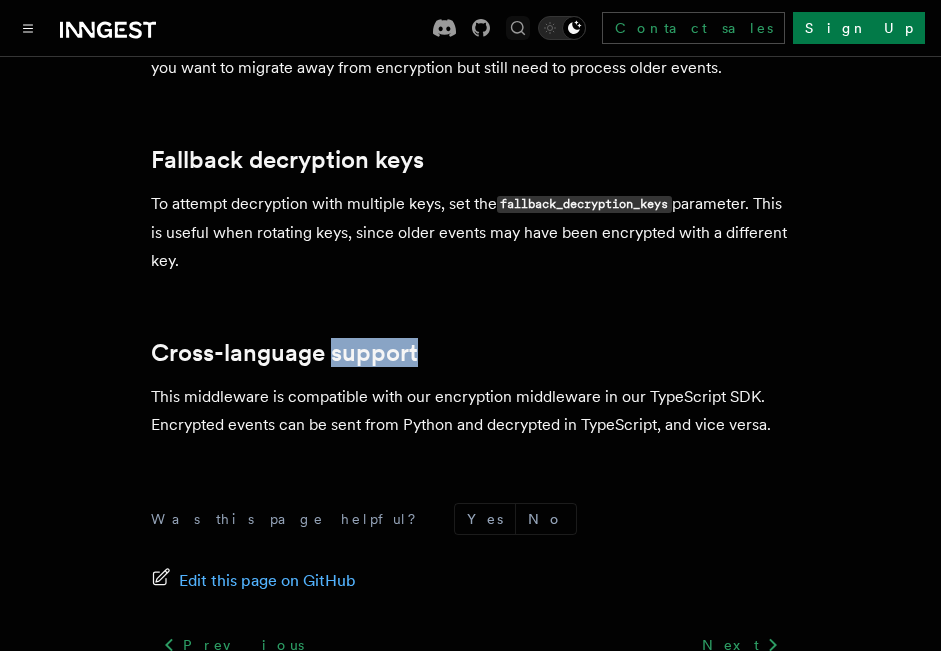 click 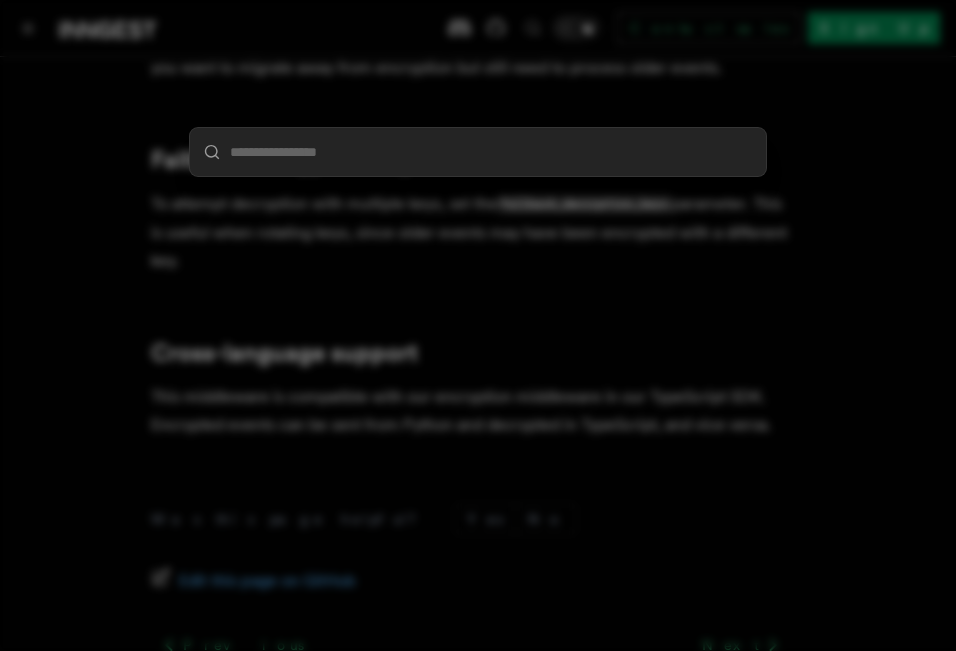 click at bounding box center [478, 325] 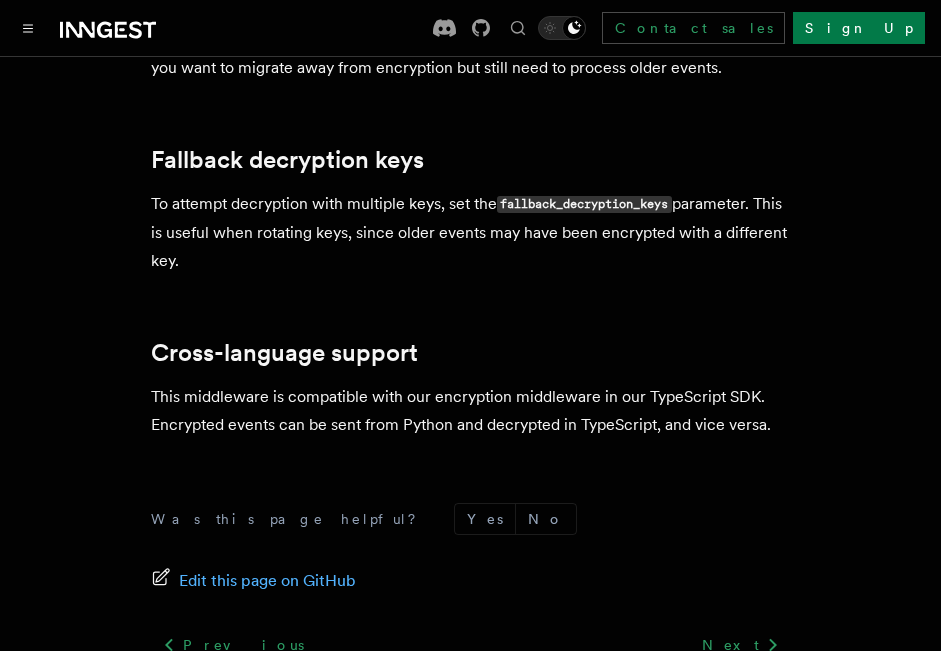 click on "fallback_decryption_keys" at bounding box center (584, 204) 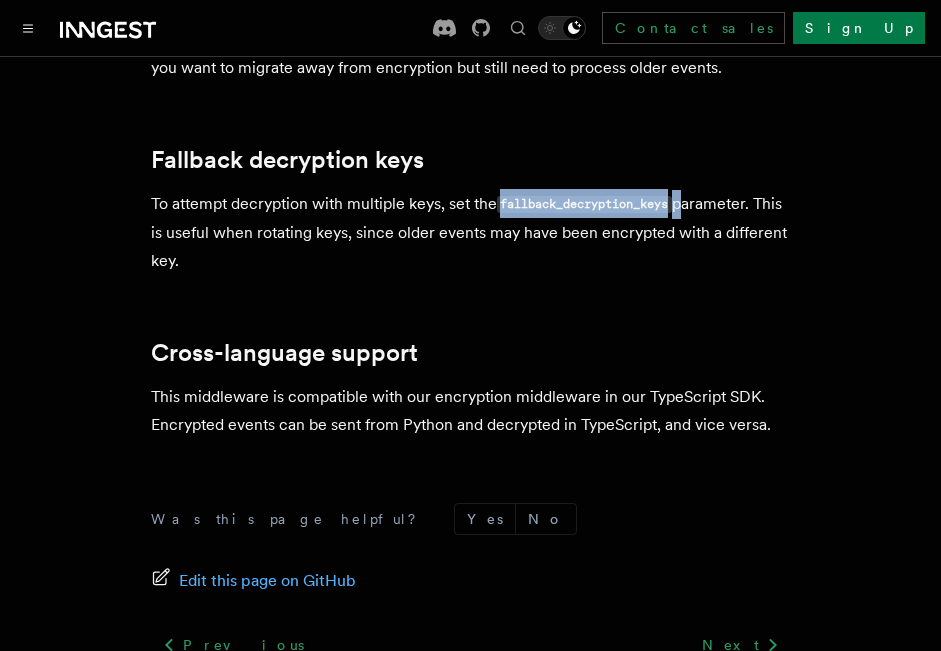 click on "fallback_decryption_keys" at bounding box center [584, 204] 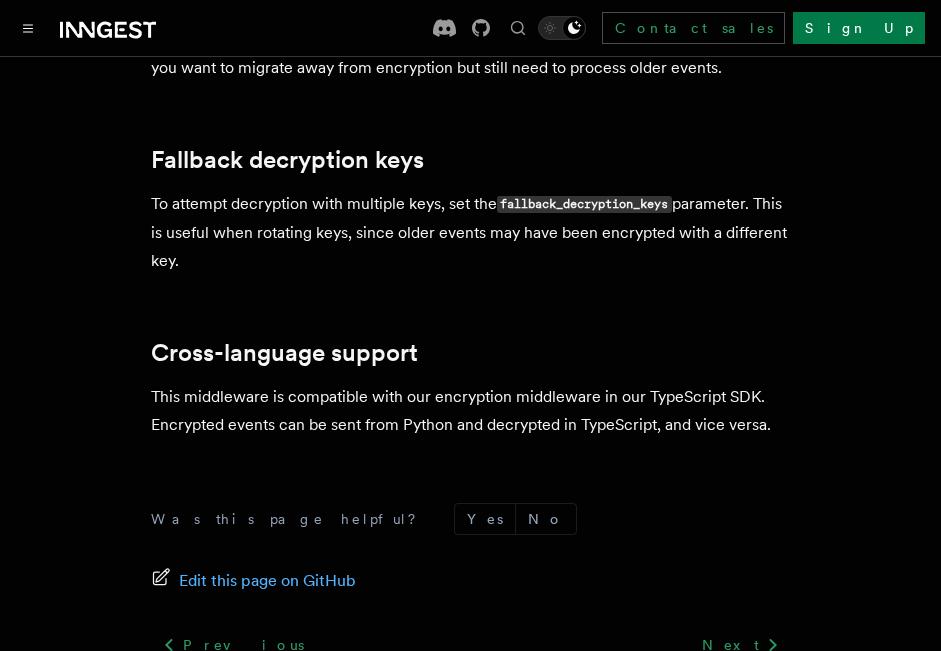 click on "fallback_decryption_keys" at bounding box center [584, 204] 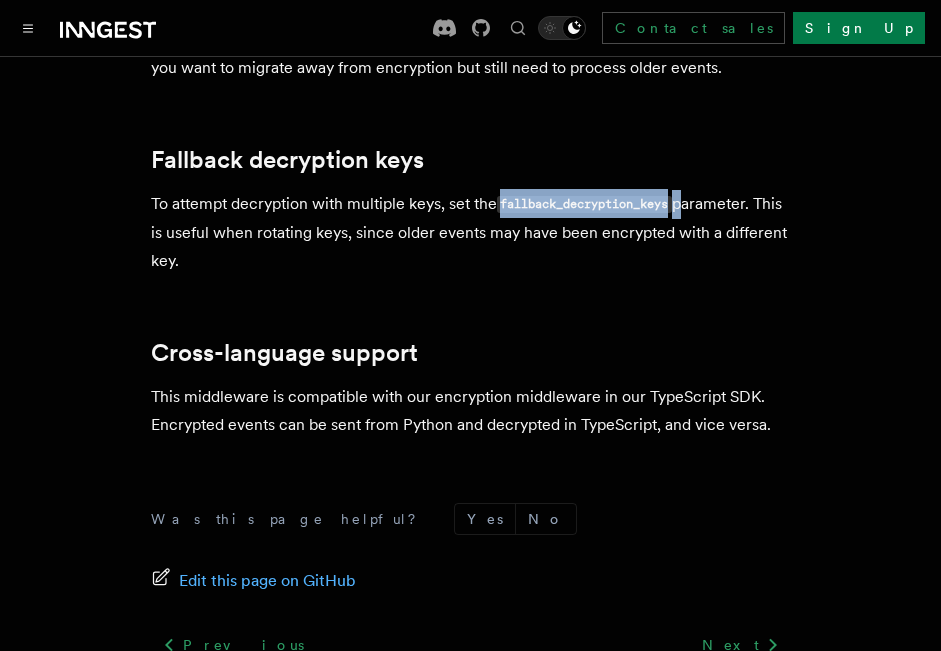 click on "fallback_decryption_keys" at bounding box center [584, 204] 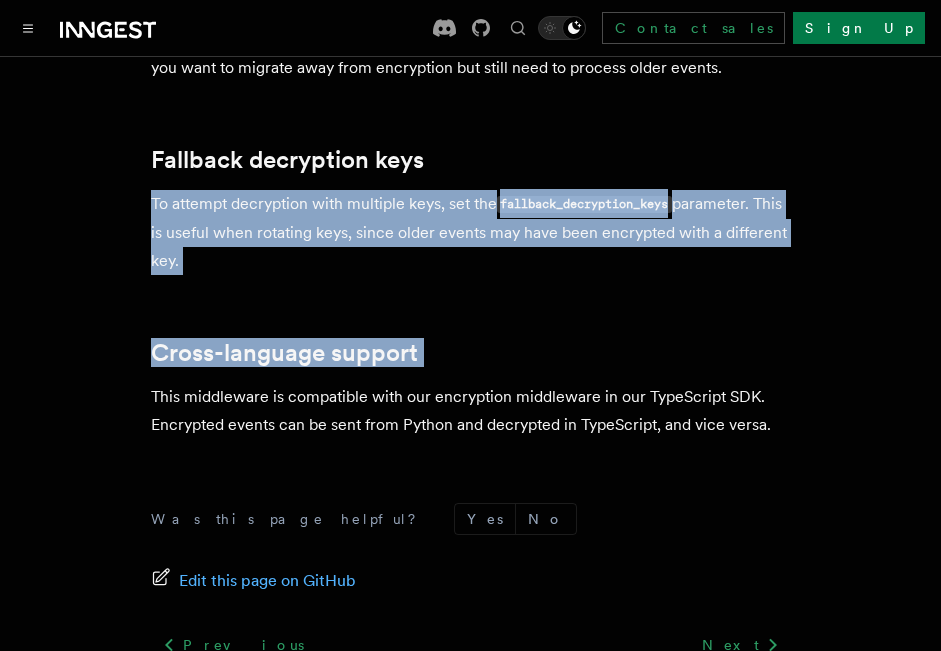 drag, startPoint x: 581, startPoint y: 176, endPoint x: 714, endPoint y: 252, distance: 153.18289 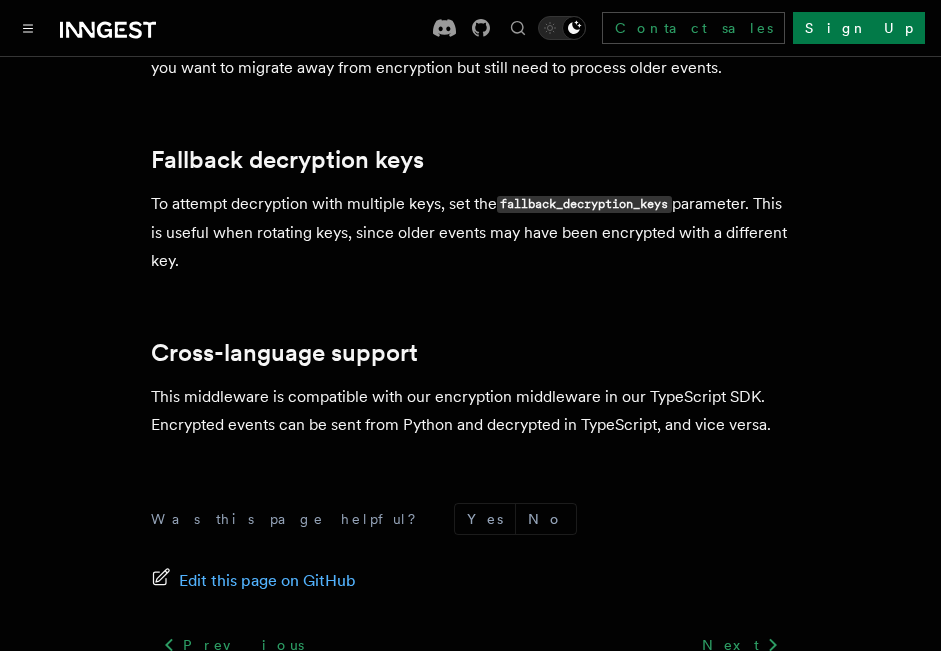 click on "fallback_decryption_keys" at bounding box center [584, 204] 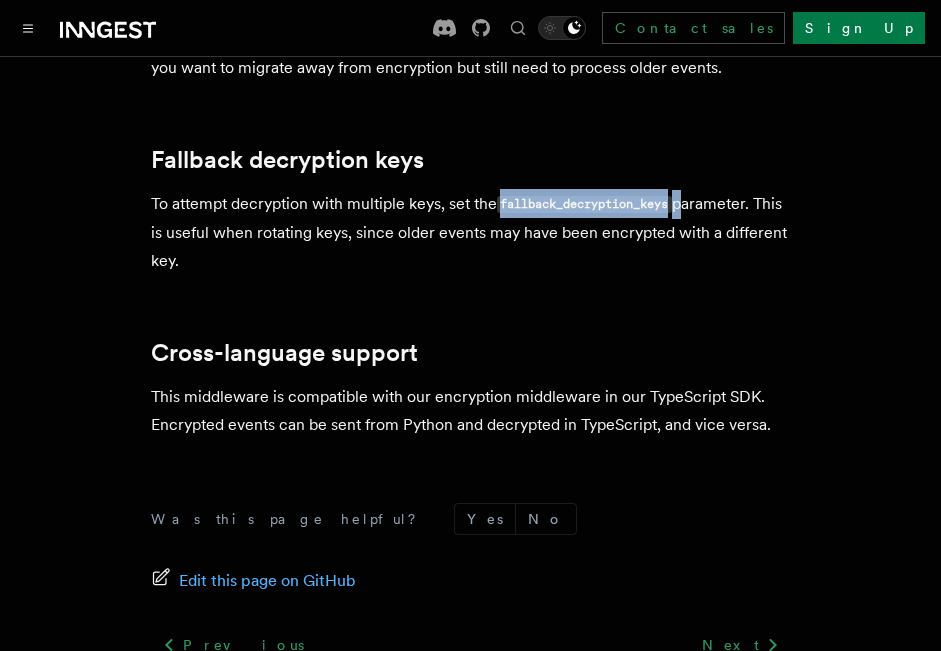 click on "fallback_decryption_keys" at bounding box center (584, 204) 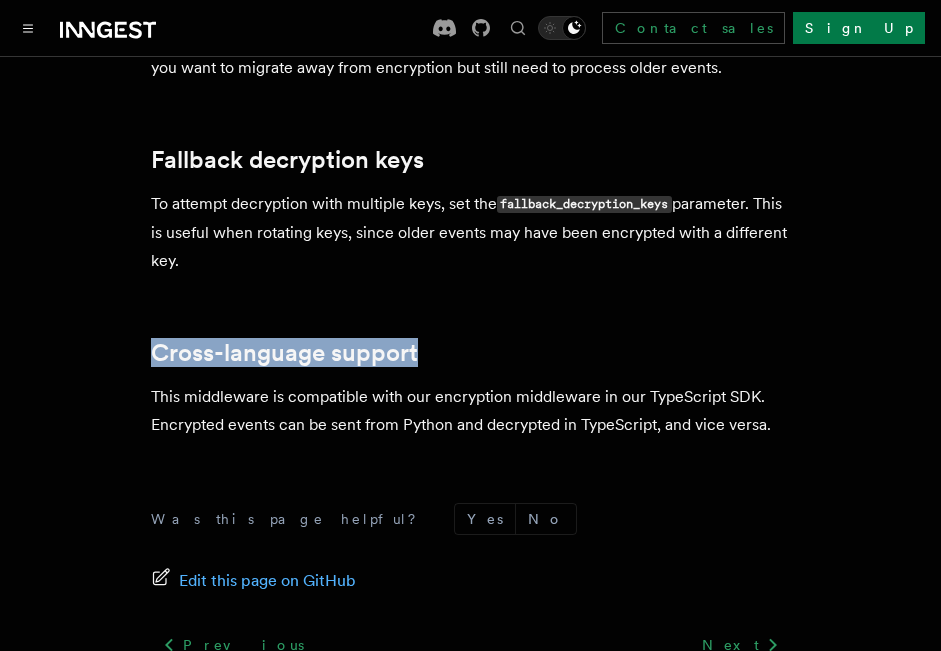 drag, startPoint x: 435, startPoint y: 329, endPoint x: 154, endPoint y: 298, distance: 282.7048 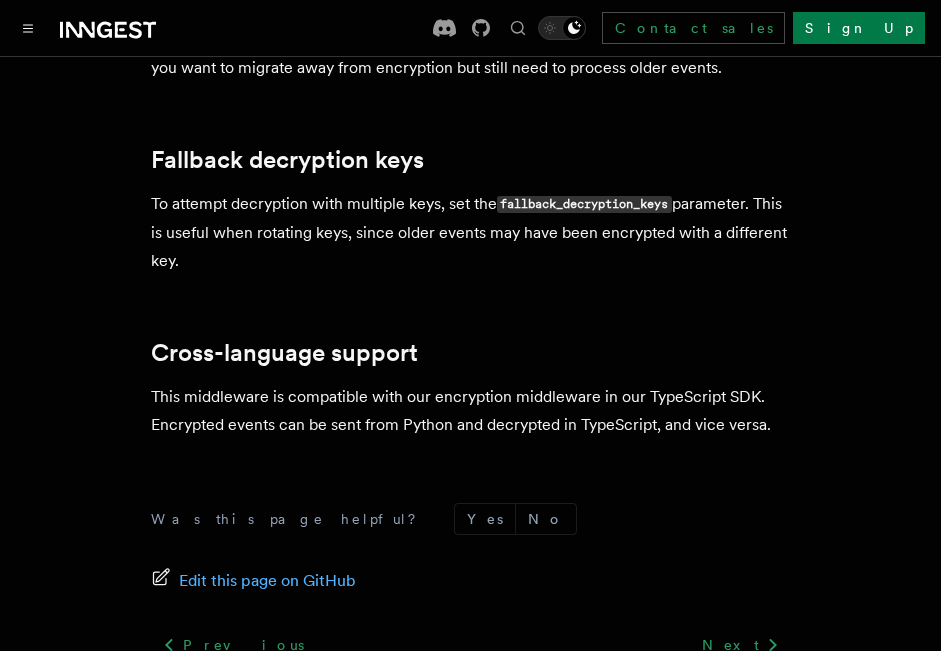 click on "Was this page helpful? Yes No Edit this page on GitHub Previous Dependency Injection Next Sentry Middleware ©  2025  Inngest Inc. All rights reserved. We're hiring! Star our open source repository Join our Discord community Follow us on X Follow us on Bluesky" at bounding box center (471, 649) 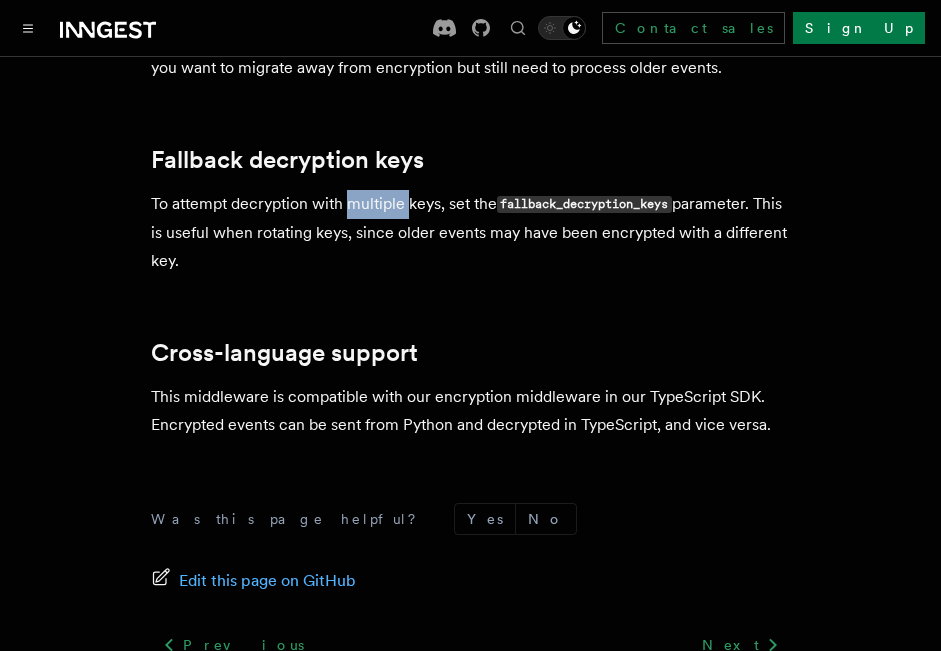 click on "Features Middleware Encryption Middleware
Encryption middleware provides end-to-end encryption for events, step output, and function output.  Only encrypted data is sent to Inngest servers : encryption and decryption happen within your infrastructure.
TypeScript (v2.0.0+) Python (v0.3.0+) Installation The  EncryptionMiddleware  is available as part of the  inngest_encryption  package: Copy Copied import  inngest
from  inngest_encryption  import  EncryptionMiddleware
inngest_client  =  inngest . Inngest (
app_id = "my-app" ,
middleware = [EncryptionMiddleware. factory ( "my-secret-key" )],
)
The following data is encrypted by default:
The  encrypted  field in  event.data .
step.run  return values.
Function return values.
Changing the encrypted  event.data  field By default,  event.data.encrypted  is encrypted. All other fields are sent in plaintext. To encrypt a different field, set the  event_encryption_field  parameter. Decrypt only mode decrypt_only=True Yes No Previous ©" at bounding box center [470, -108] 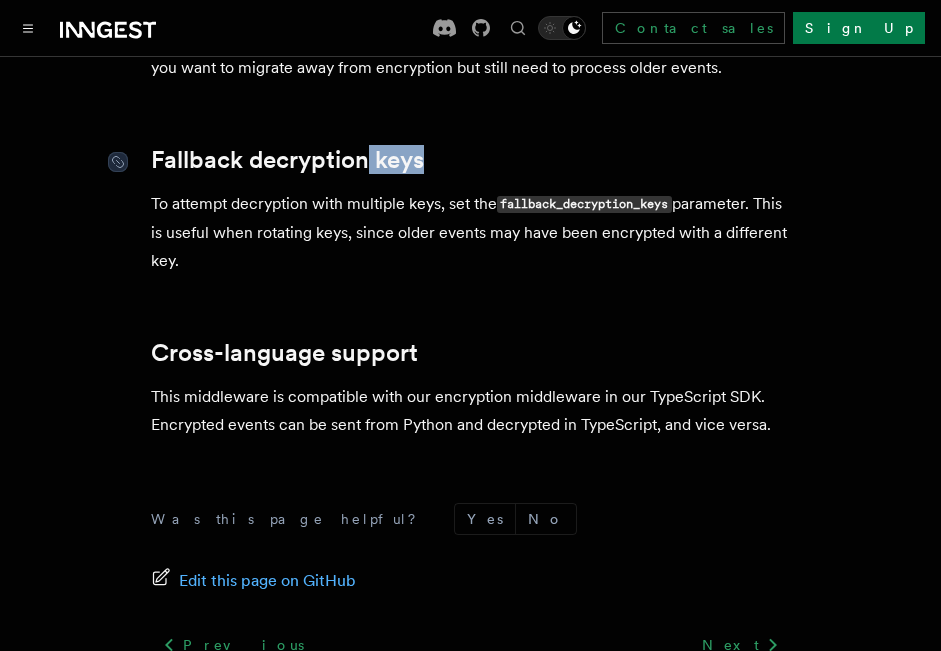 drag, startPoint x: 422, startPoint y: 138, endPoint x: 369, endPoint y: 138, distance: 53 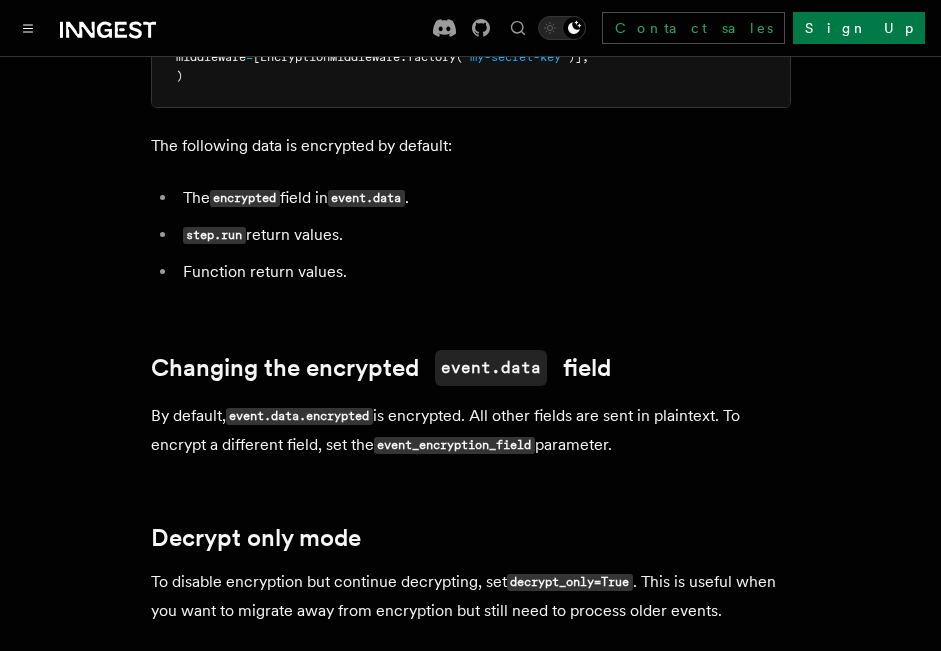 scroll, scrollTop: 355, scrollLeft: 0, axis: vertical 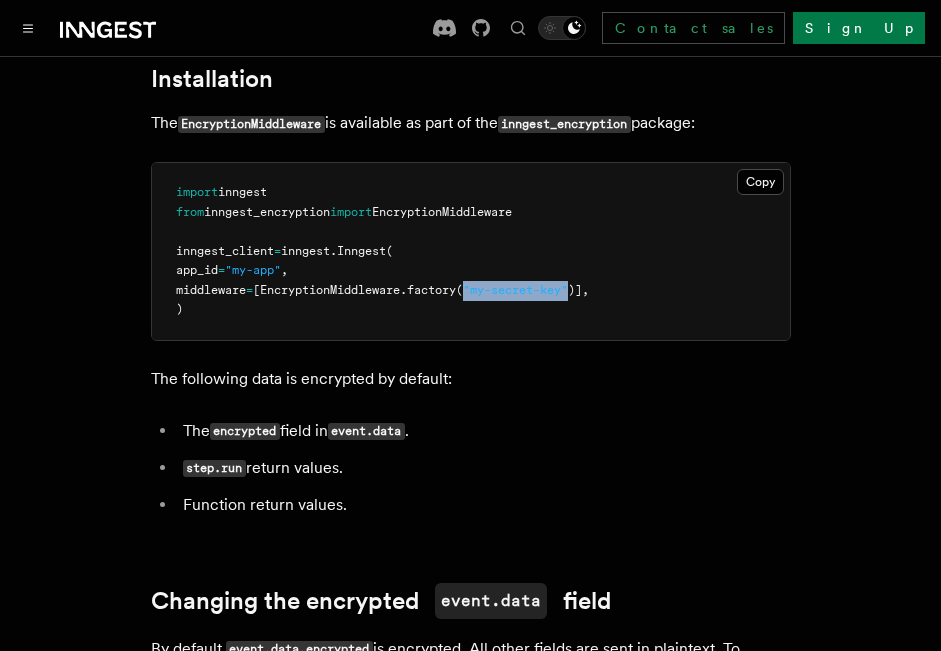 drag, startPoint x: 501, startPoint y: 259, endPoint x: 604, endPoint y: 260, distance: 103.00485 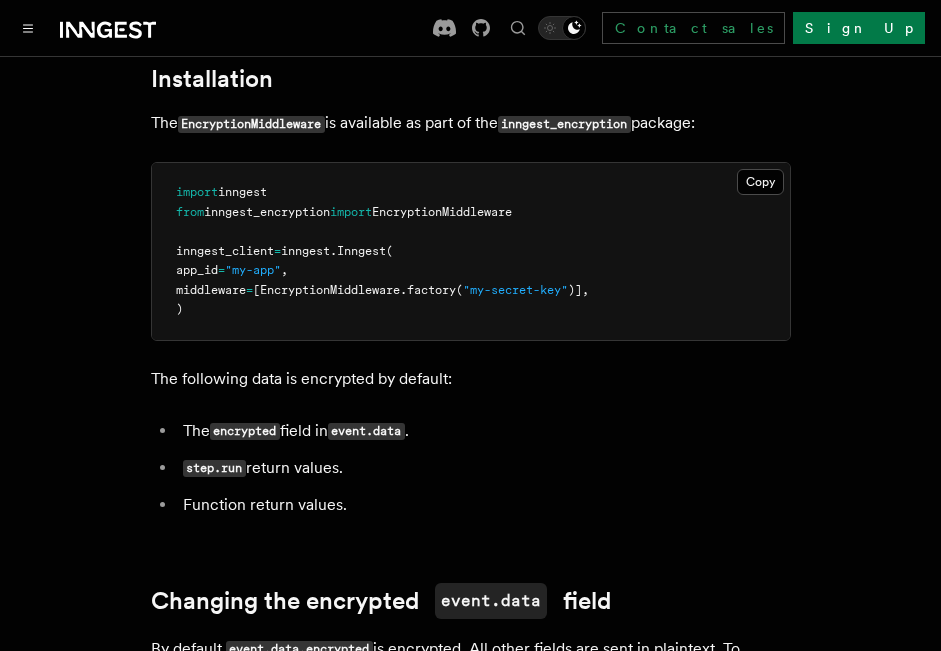 click on "[EncryptionMiddleware." at bounding box center (330, 290) 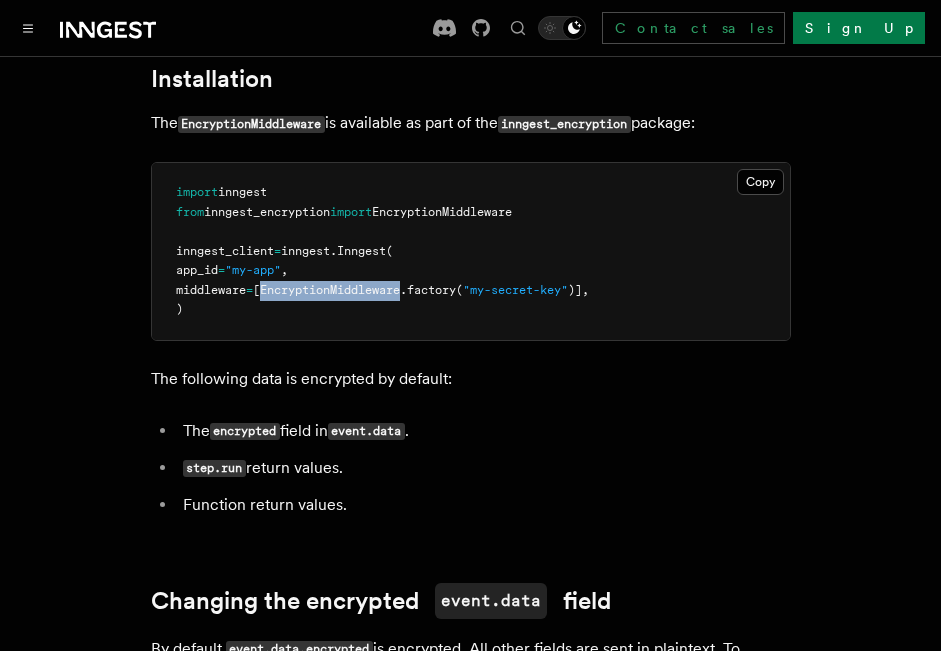 click on "[EncryptionMiddleware." at bounding box center (330, 290) 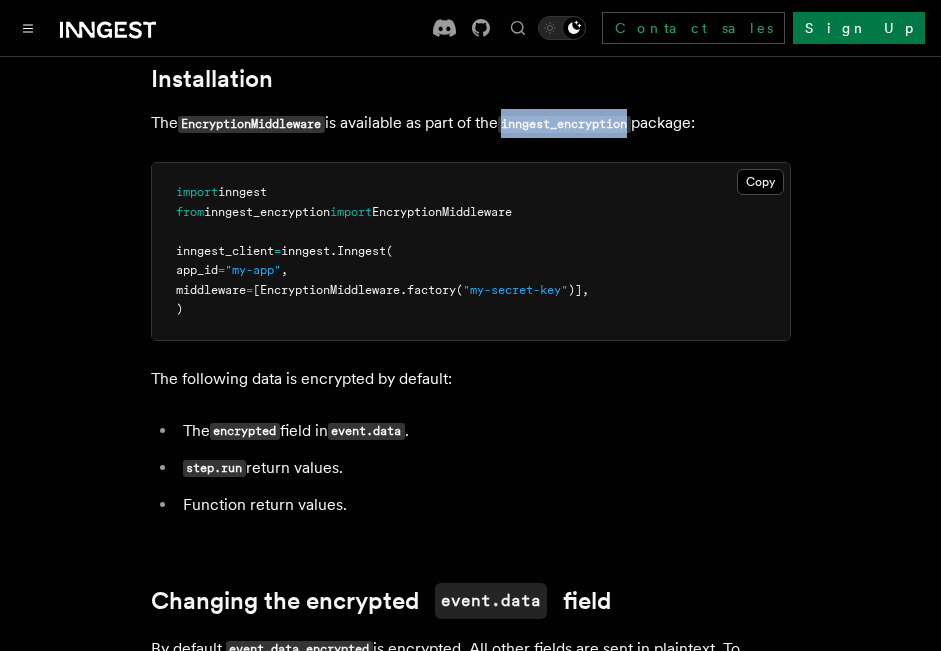 drag, startPoint x: 520, startPoint y: 91, endPoint x: 644, endPoint y: 89, distance: 124.01613 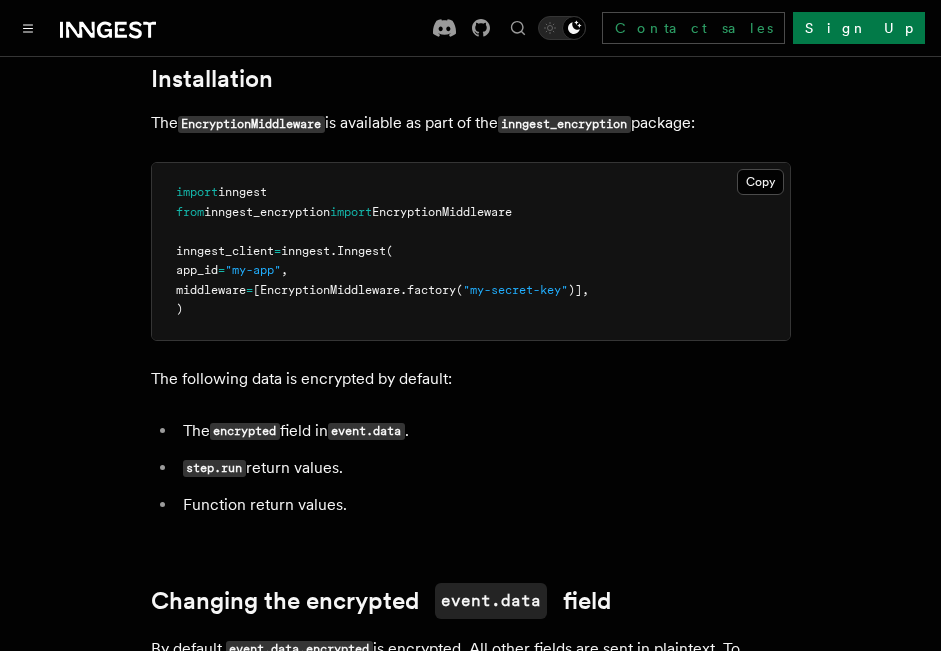 scroll, scrollTop: 121, scrollLeft: 0, axis: vertical 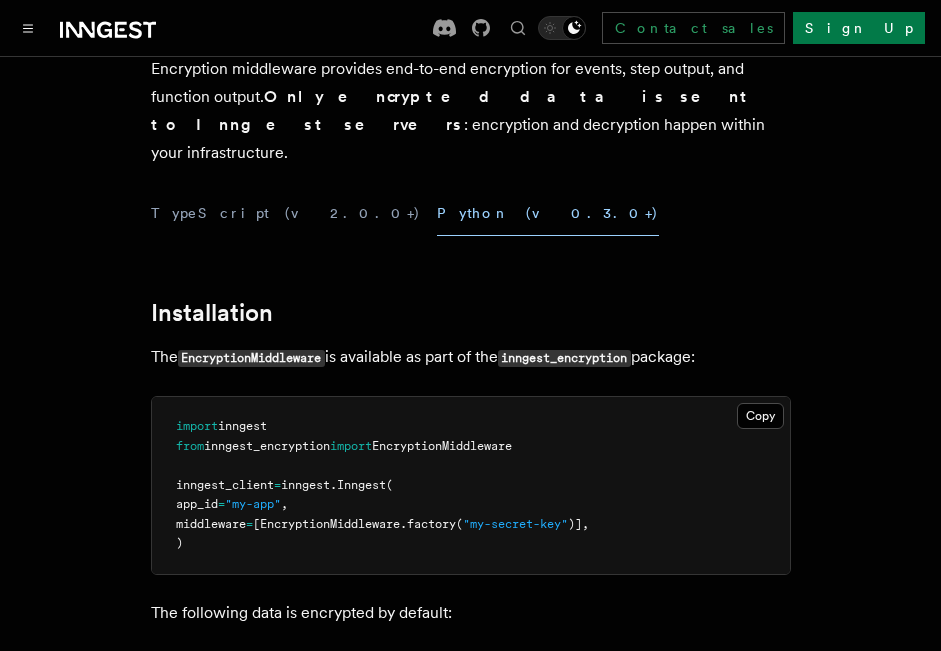click on "inngest_encryption" at bounding box center [564, 358] 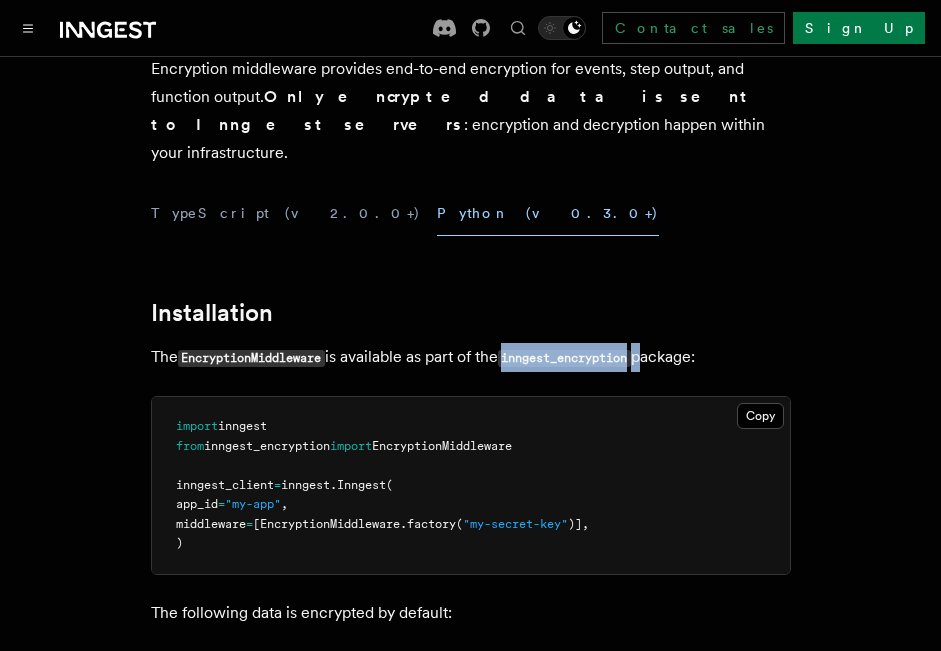 click on "inngest_encryption" at bounding box center (564, 358) 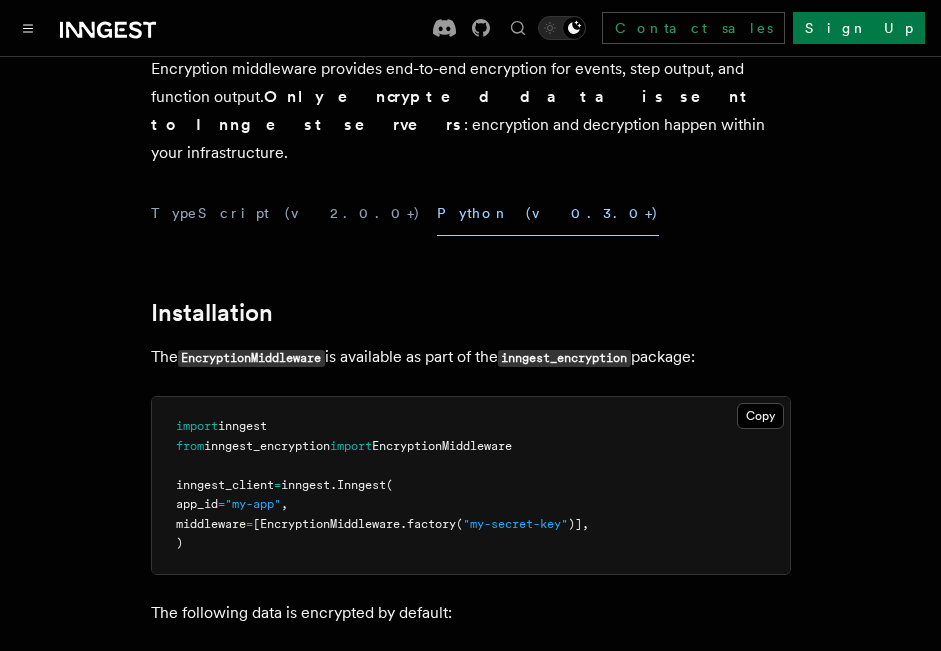 click on "The  EncryptionMiddleware  is available as part of the  inngest_encryption  package:" at bounding box center (471, 357) 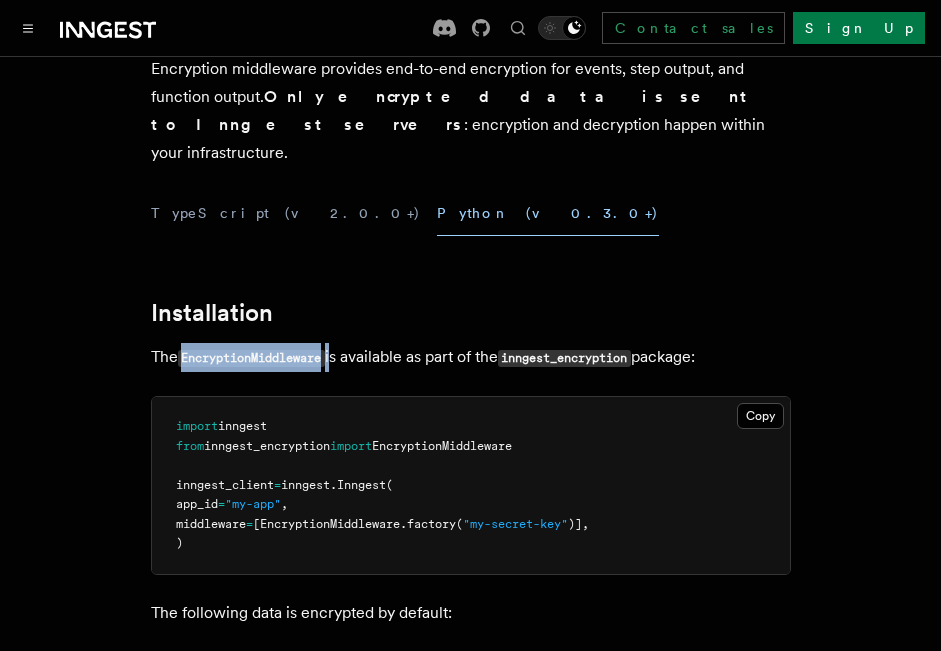 click on "The  EncryptionMiddleware  is available as part of the  inngest_encryption  package:" at bounding box center [471, 357] 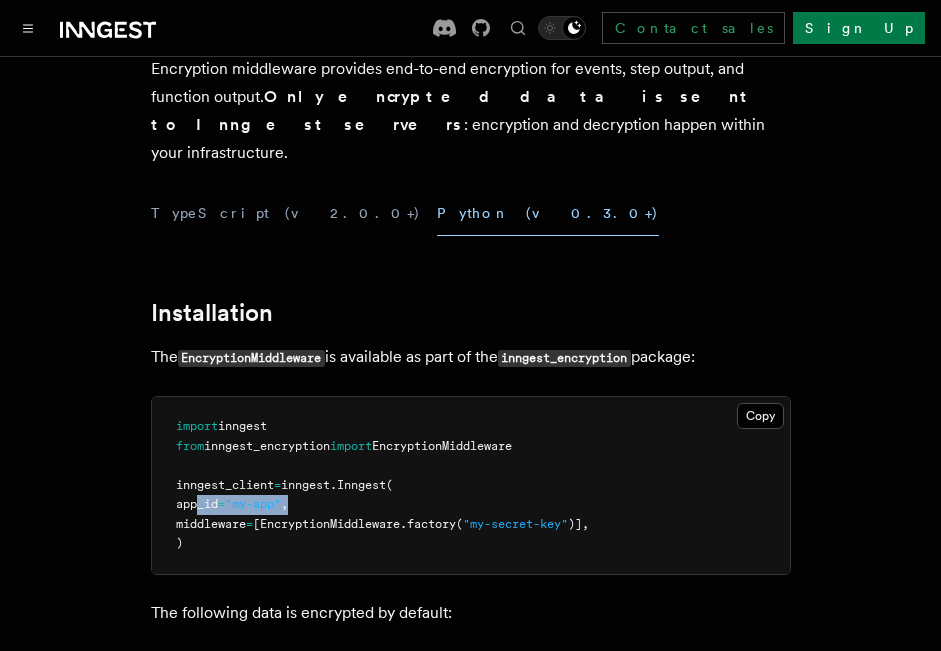 drag, startPoint x: 461, startPoint y: 470, endPoint x: 200, endPoint y: 474, distance: 261.03064 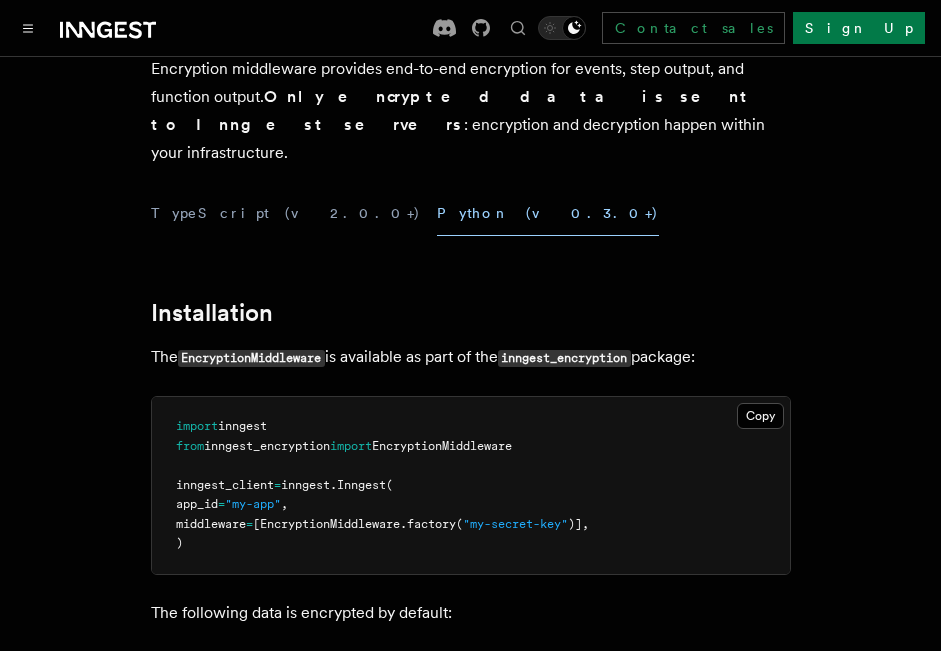 click on "EncryptionMiddleware" at bounding box center (442, 446) 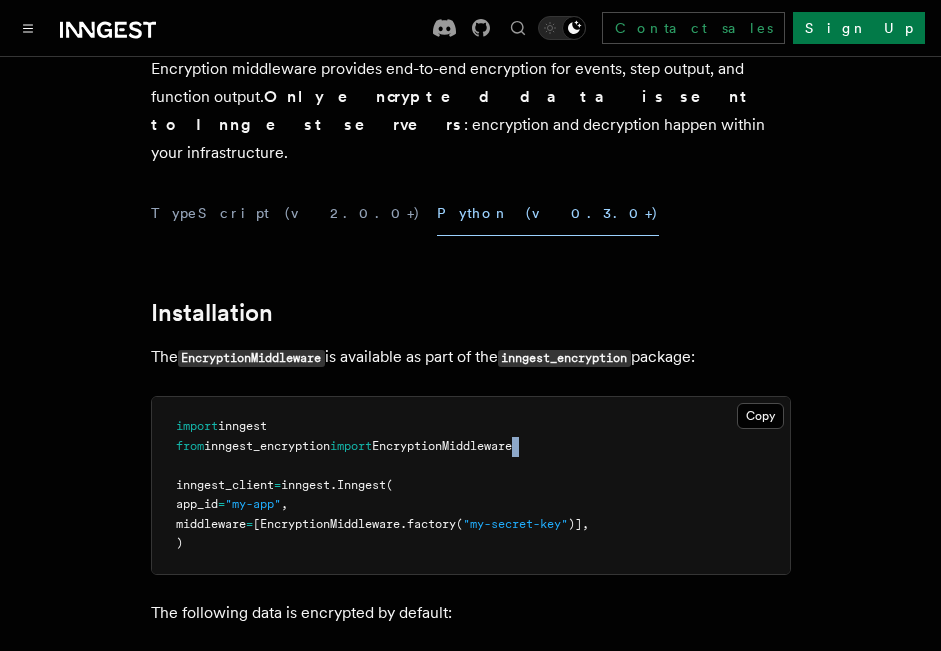 click on "EncryptionMiddleware" at bounding box center (442, 446) 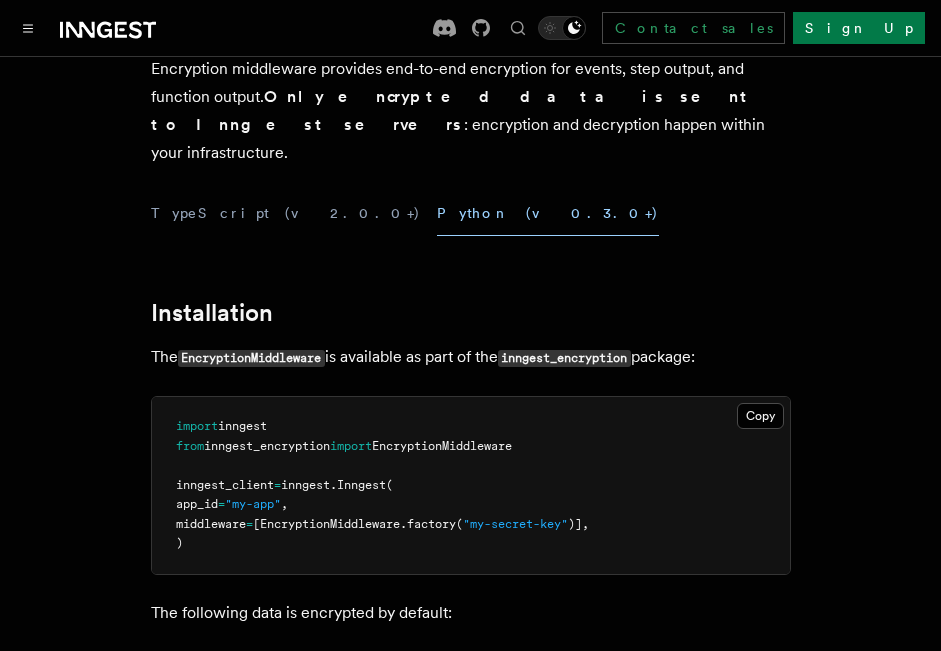 click on "EncryptionMiddleware" at bounding box center (442, 446) 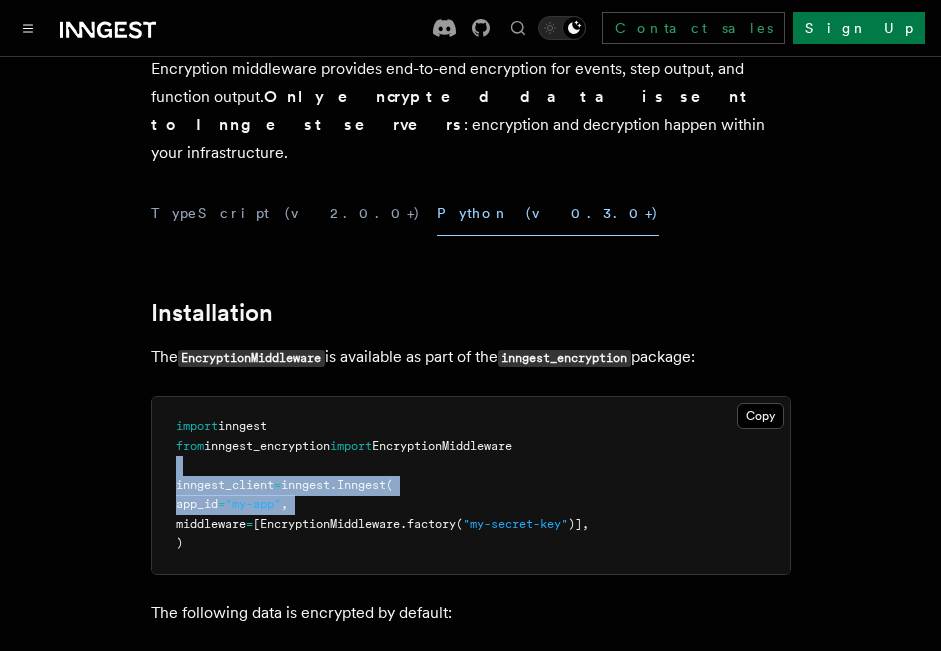 drag, startPoint x: 462, startPoint y: 444, endPoint x: 498, endPoint y: 478, distance: 49.517673 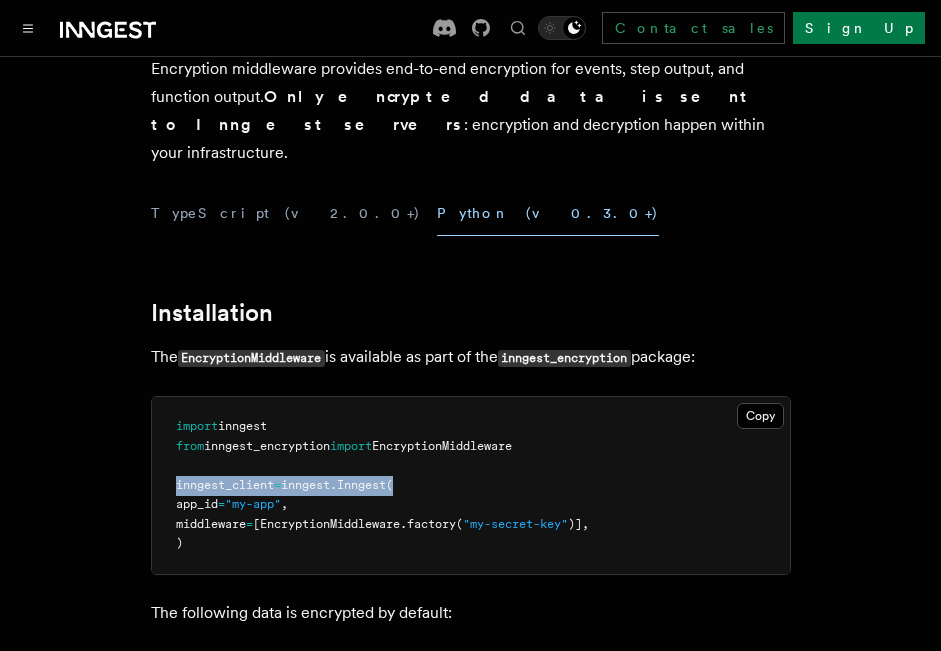 drag, startPoint x: 421, startPoint y: 448, endPoint x: 144, endPoint y: 454, distance: 277.06497 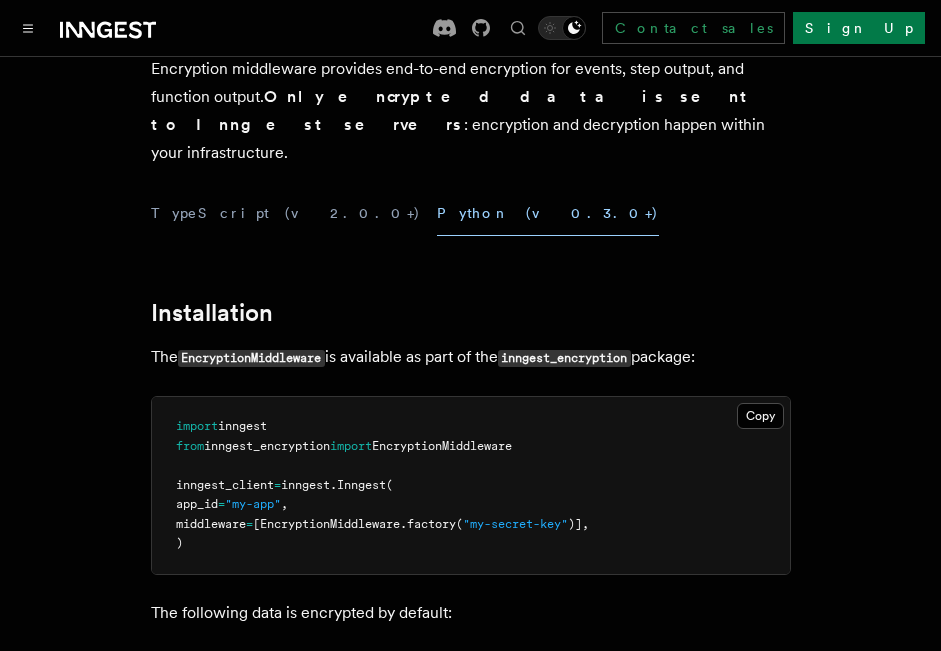 click on "The  EncryptionMiddleware  is available as part of the  inngest_encryption  package:" at bounding box center [471, 357] 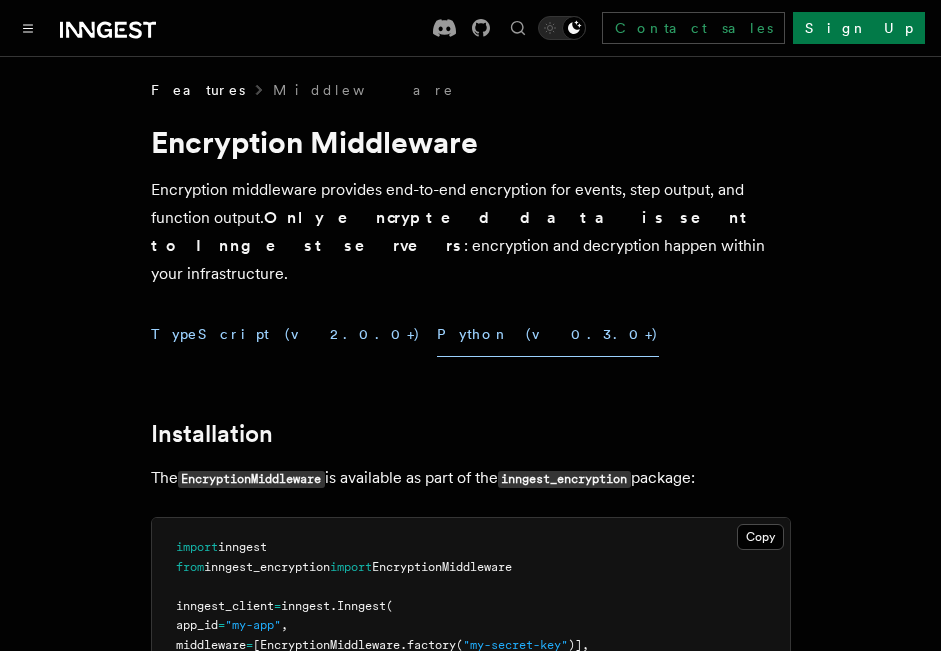 click on "TypeScript (v2.0.0+)" at bounding box center (286, 334) 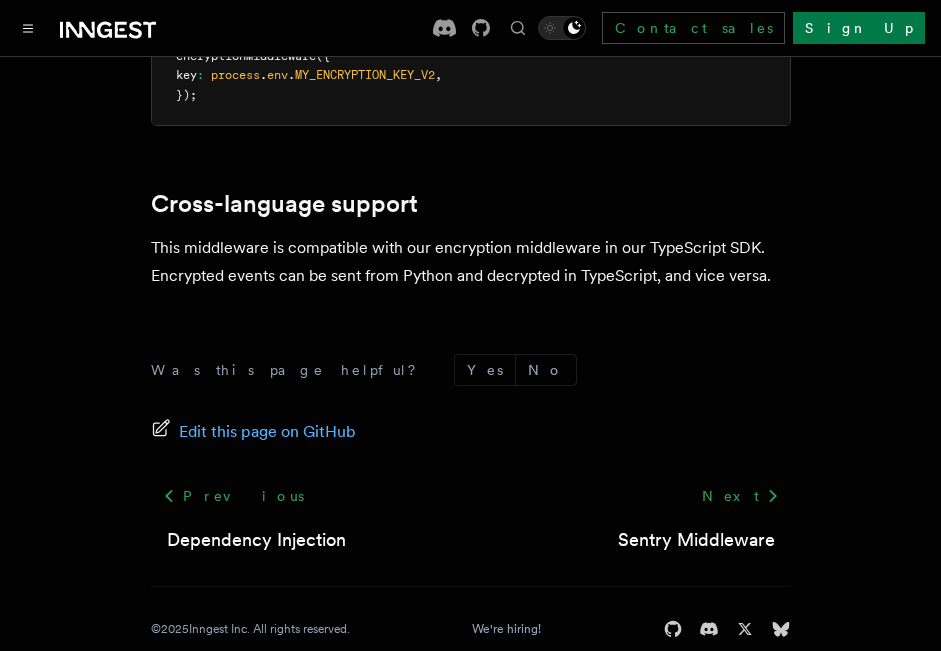 scroll, scrollTop: 1902, scrollLeft: 0, axis: vertical 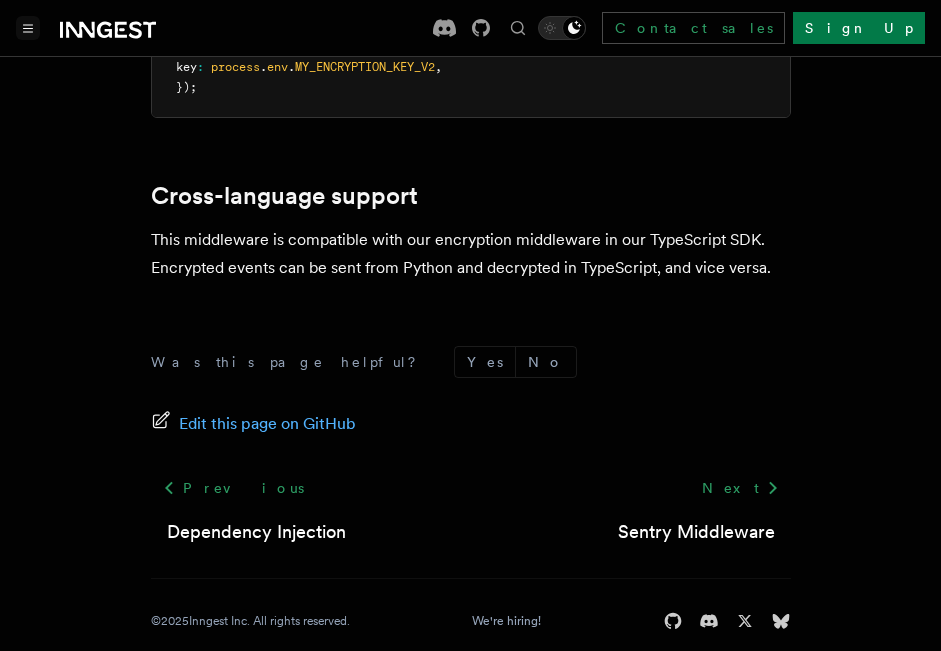 click at bounding box center (28, 28) 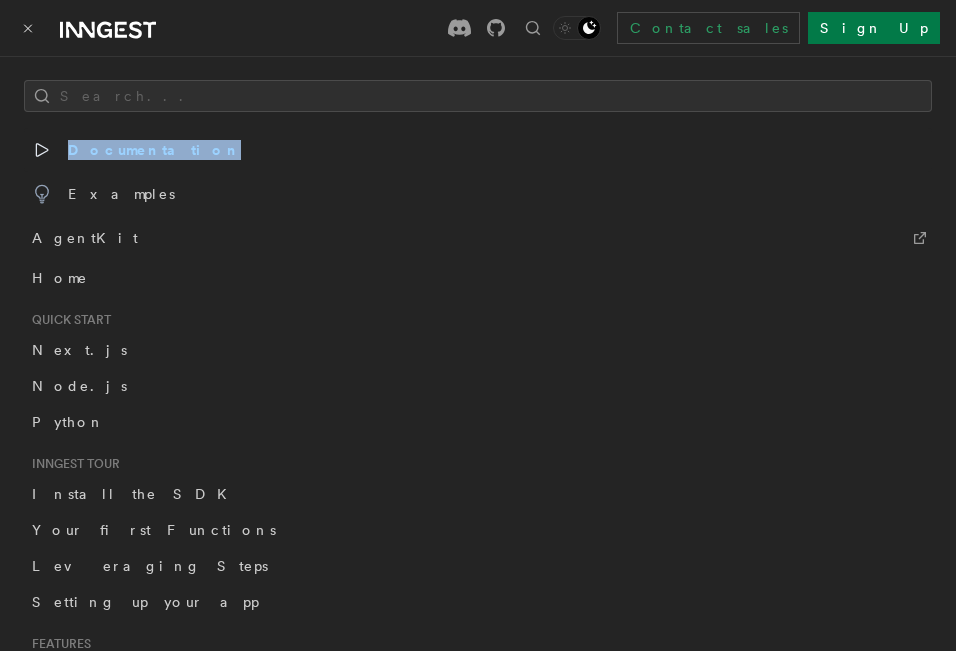 drag, startPoint x: 8, startPoint y: 136, endPoint x: 358, endPoint y: 168, distance: 351.4598 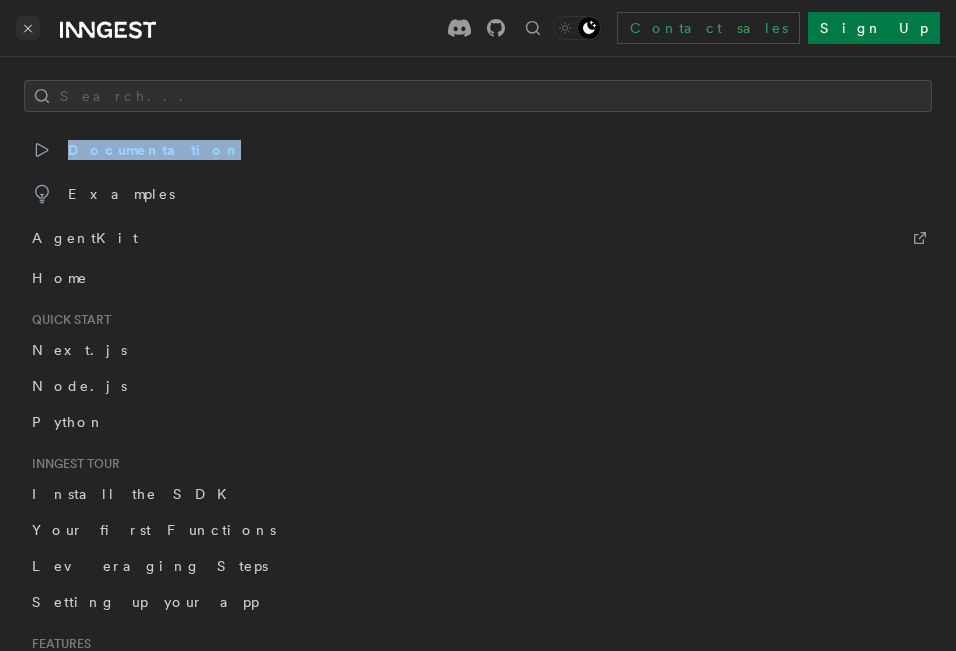 click at bounding box center (28, 28) 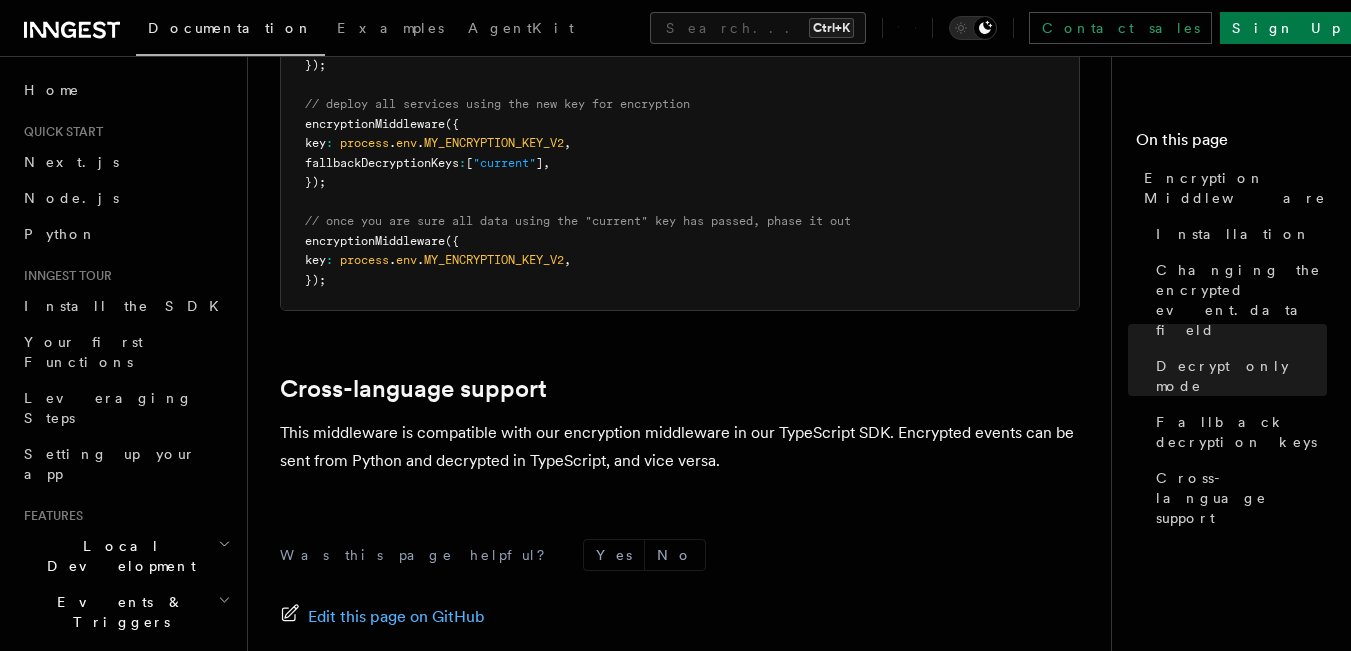 scroll, scrollTop: 1621, scrollLeft: 0, axis: vertical 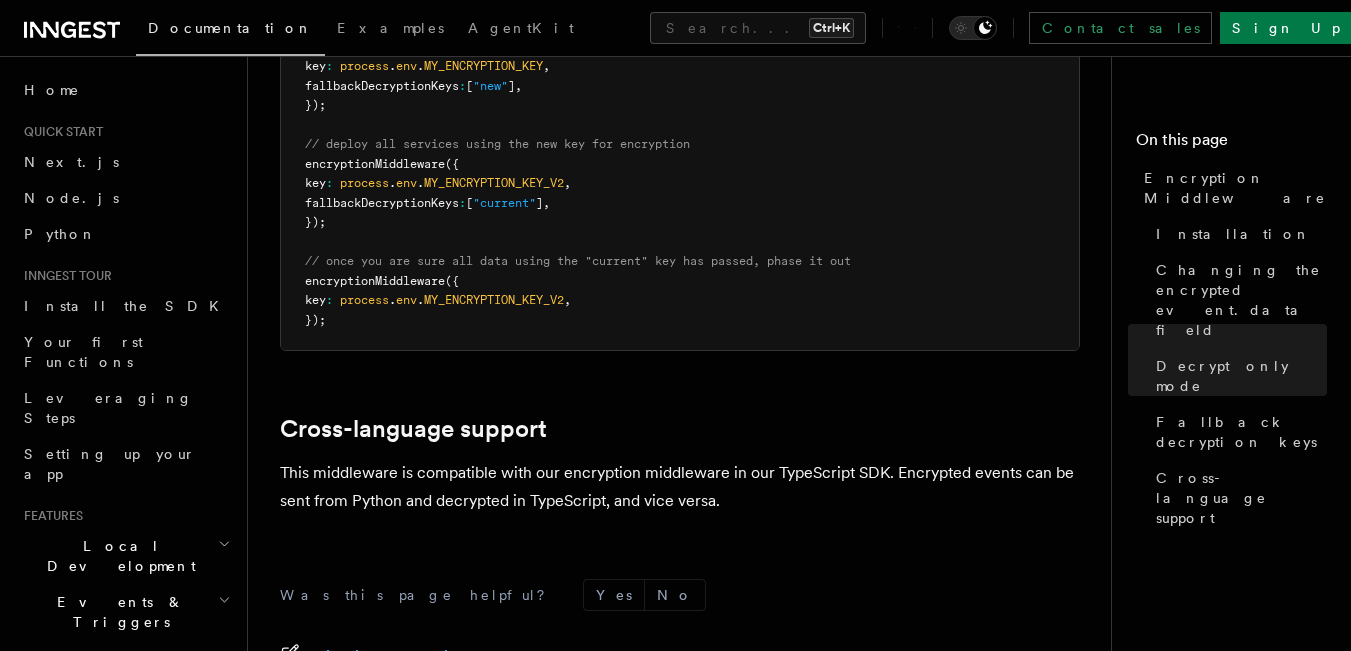 click on "fallbackDecryptionKeys" at bounding box center [382, 203] 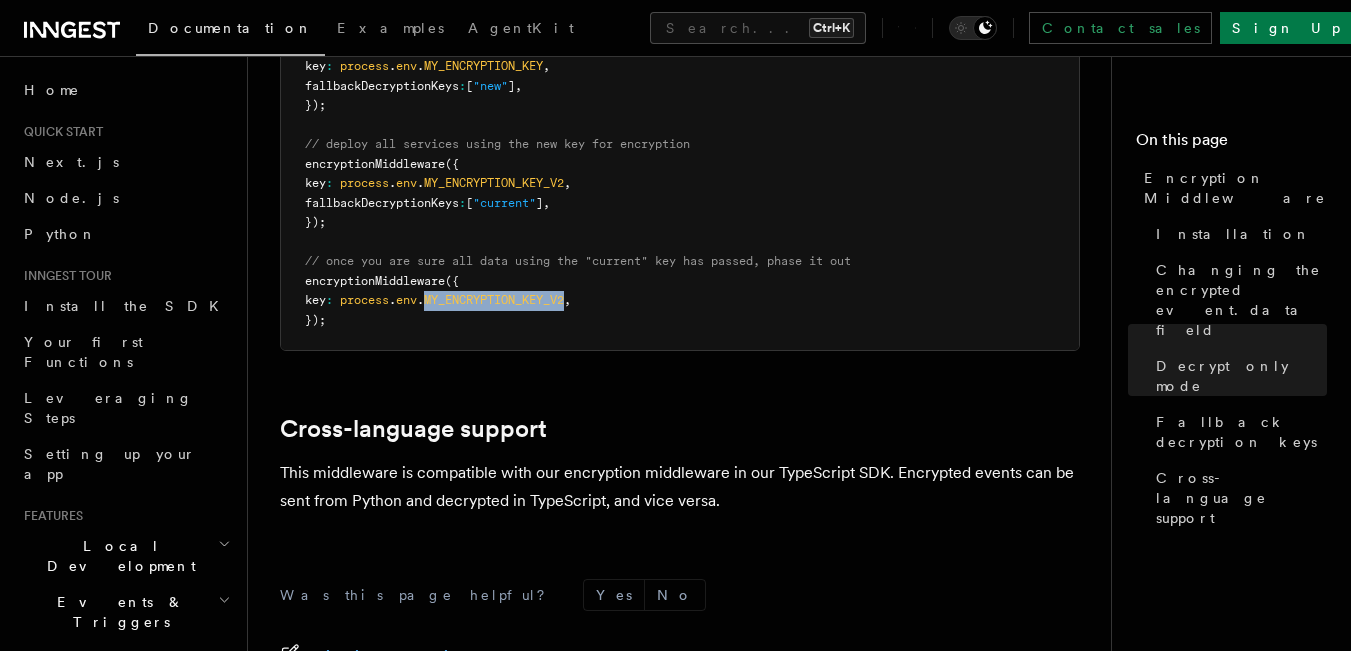 click on "MY_ENCRYPTION_KEY_V2" at bounding box center (494, 300) 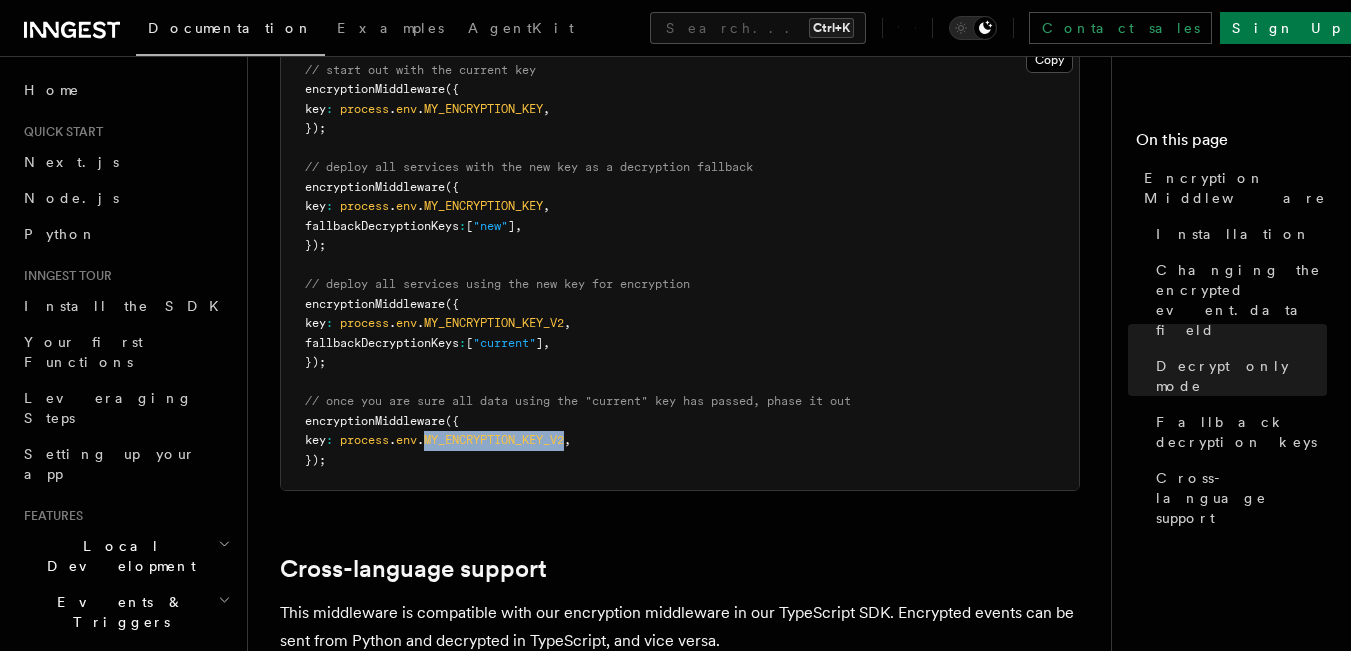scroll, scrollTop: 1387, scrollLeft: 0, axis: vertical 